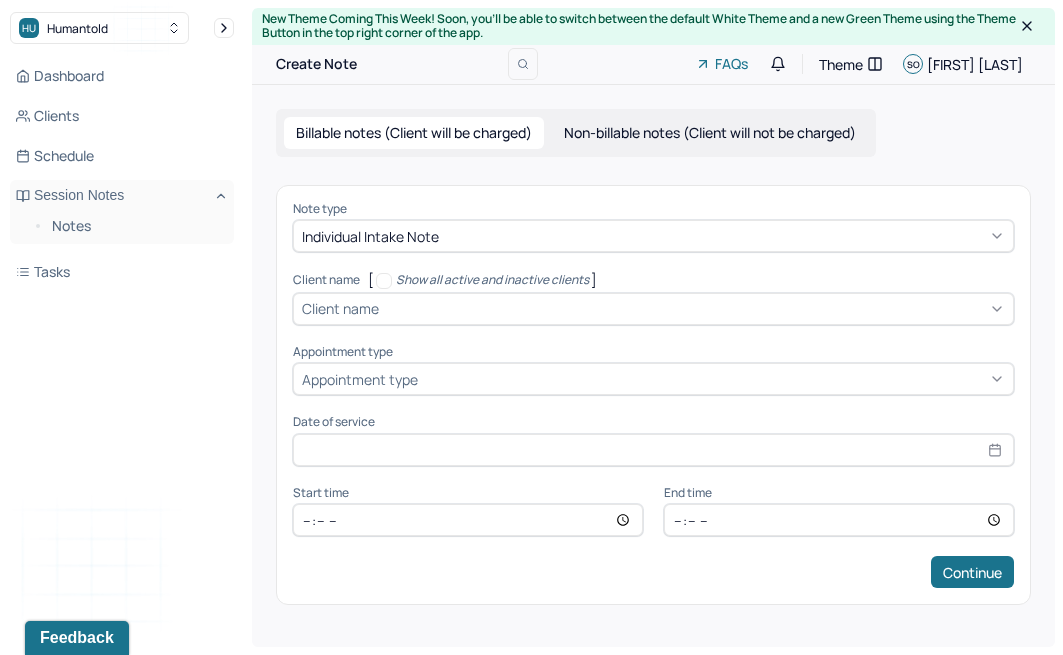 scroll, scrollTop: 0, scrollLeft: 0, axis: both 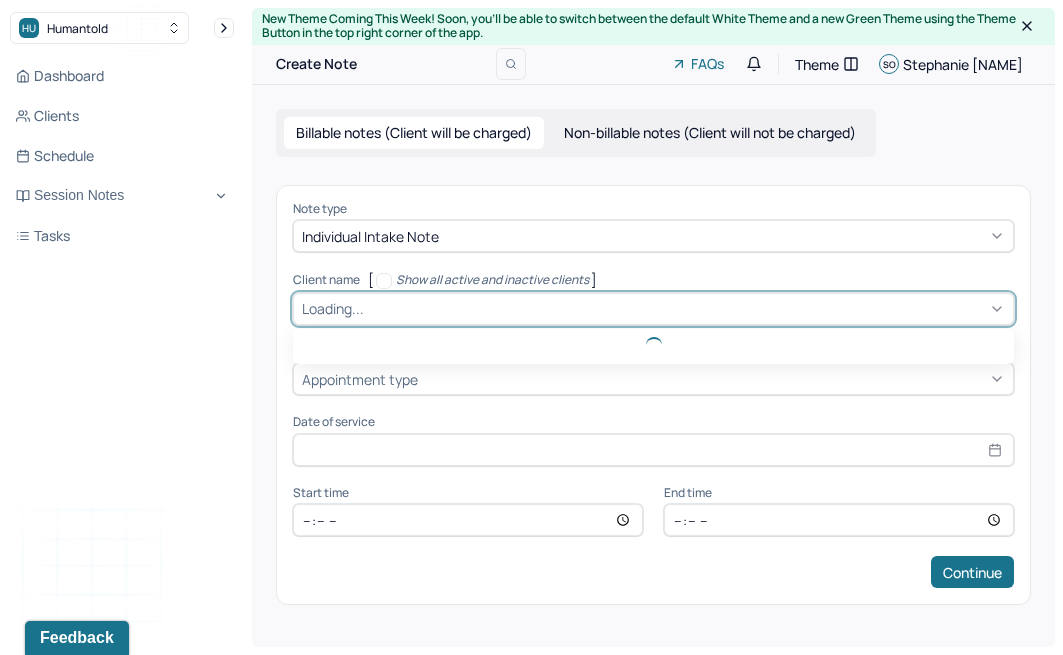 click at bounding box center [686, 308] 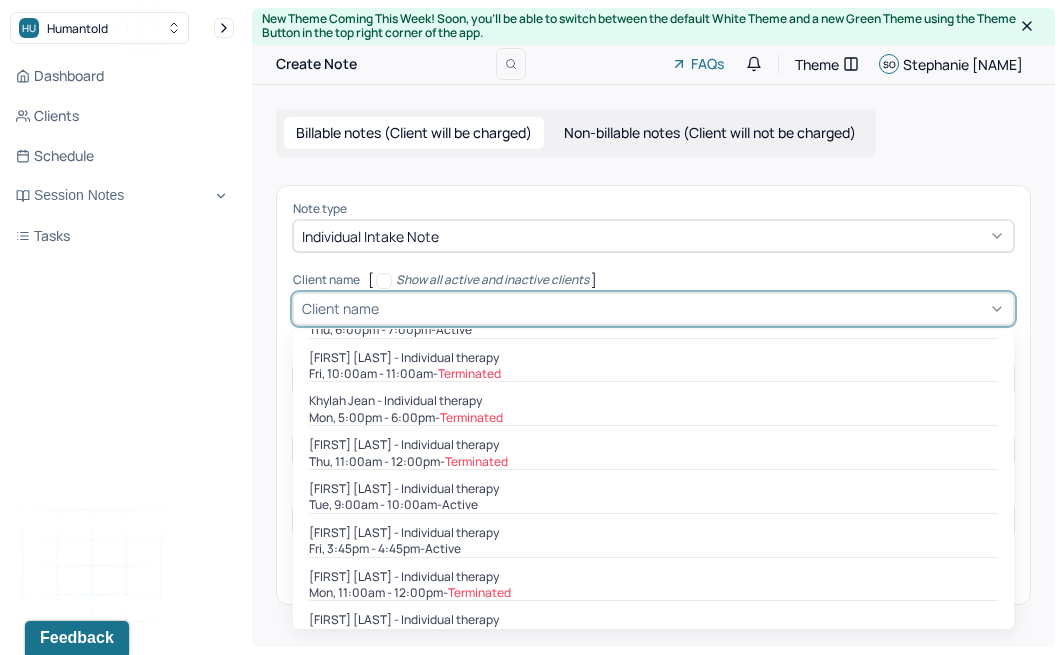 scroll, scrollTop: 651, scrollLeft: 0, axis: vertical 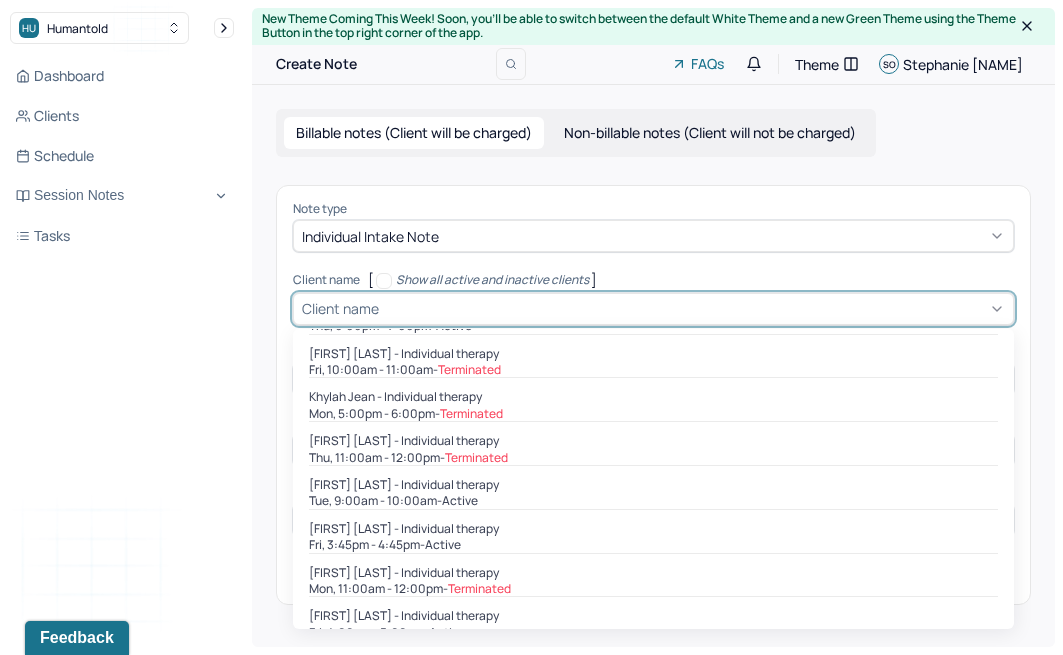 click on "Dashboard Clients Schedule Session Notes Tasks SO [NAME] provider Logout" at bounding box center (122, 347) 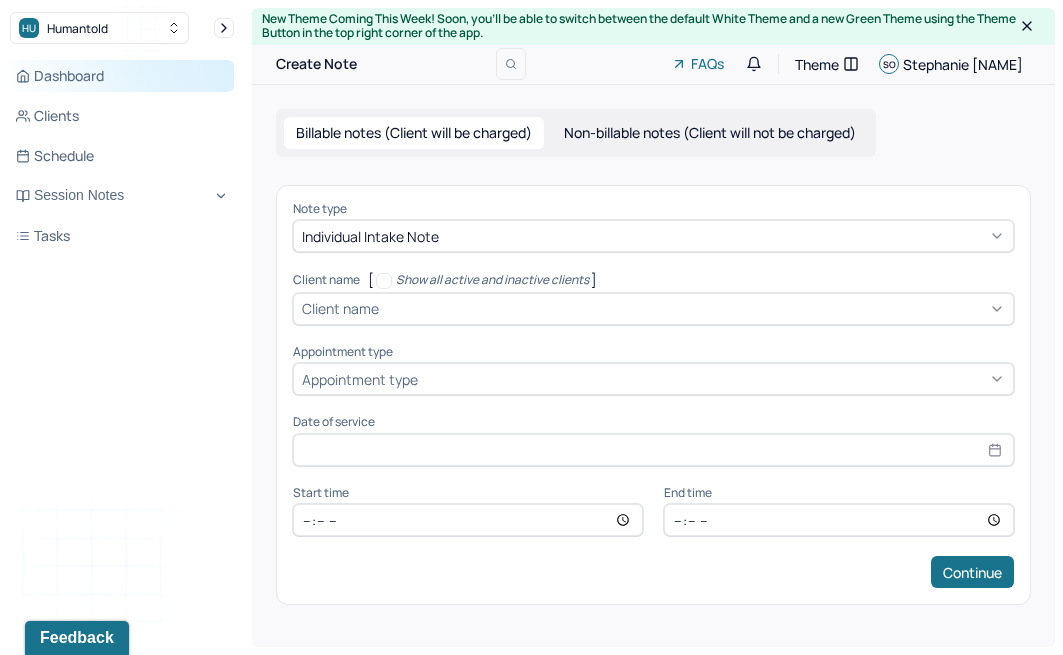 click on "Dashboard" at bounding box center [122, 76] 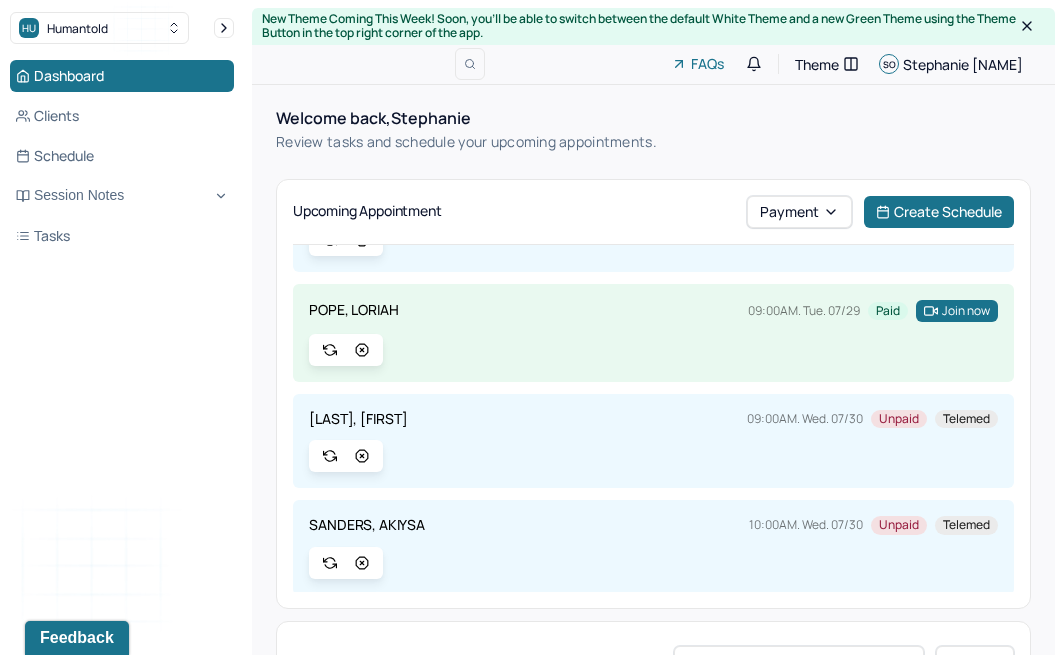 scroll, scrollTop: 0, scrollLeft: 0, axis: both 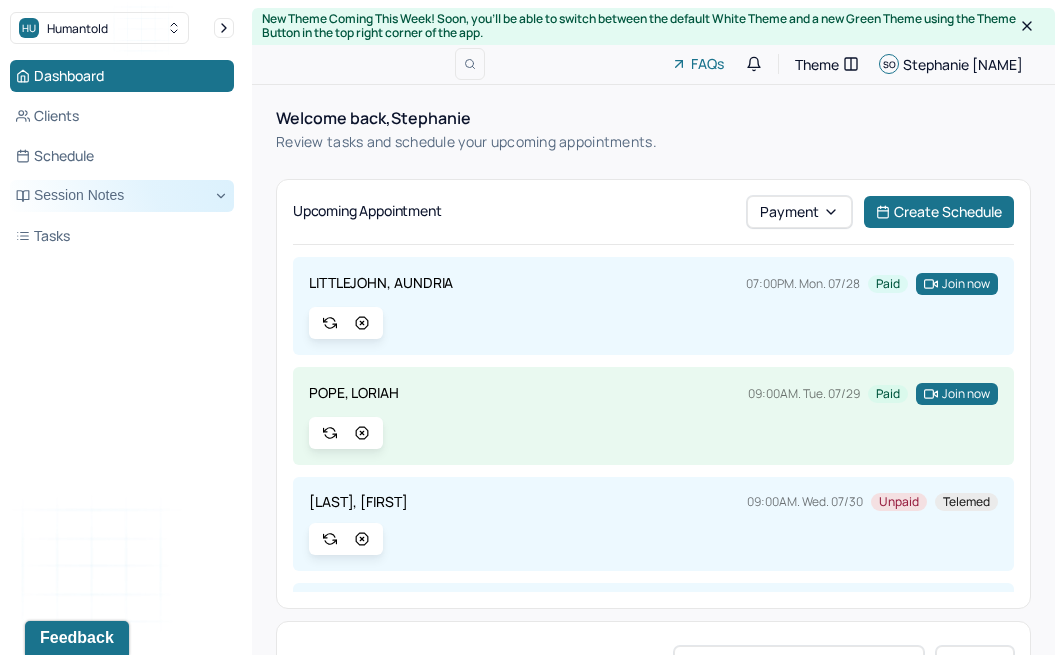 click on "Session Notes" at bounding box center [122, 196] 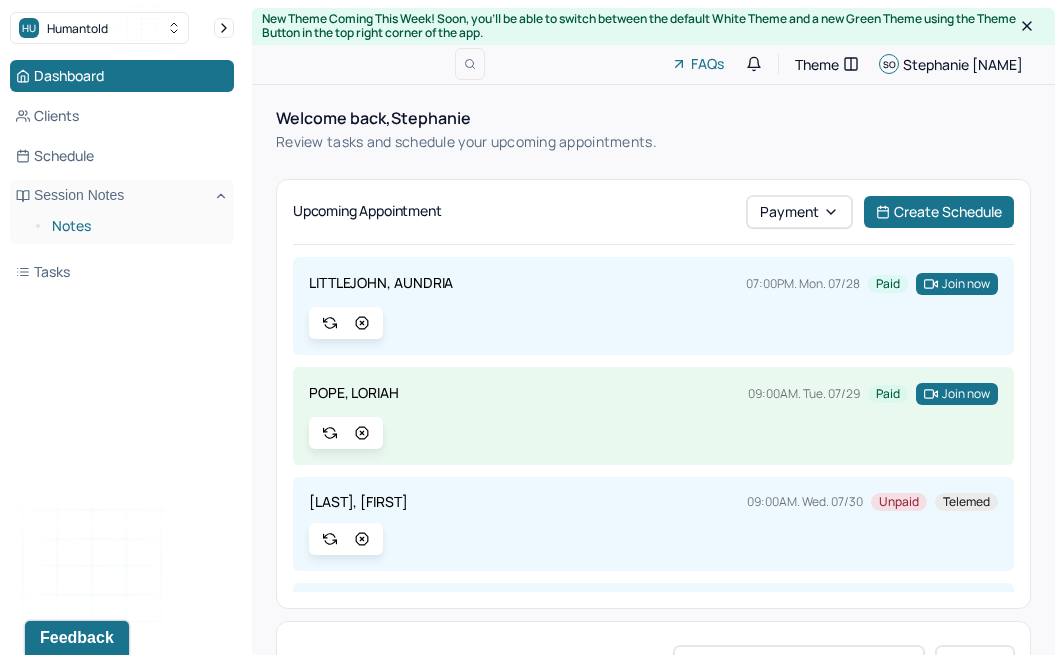 click on "Notes" at bounding box center [135, 226] 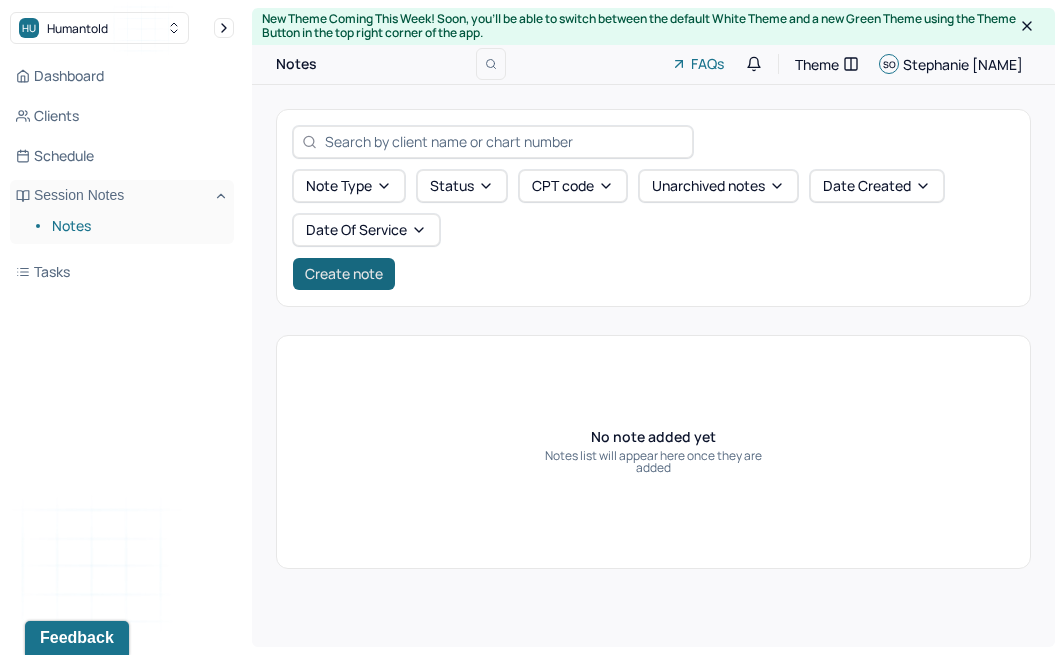 click on "Create note" at bounding box center (344, 274) 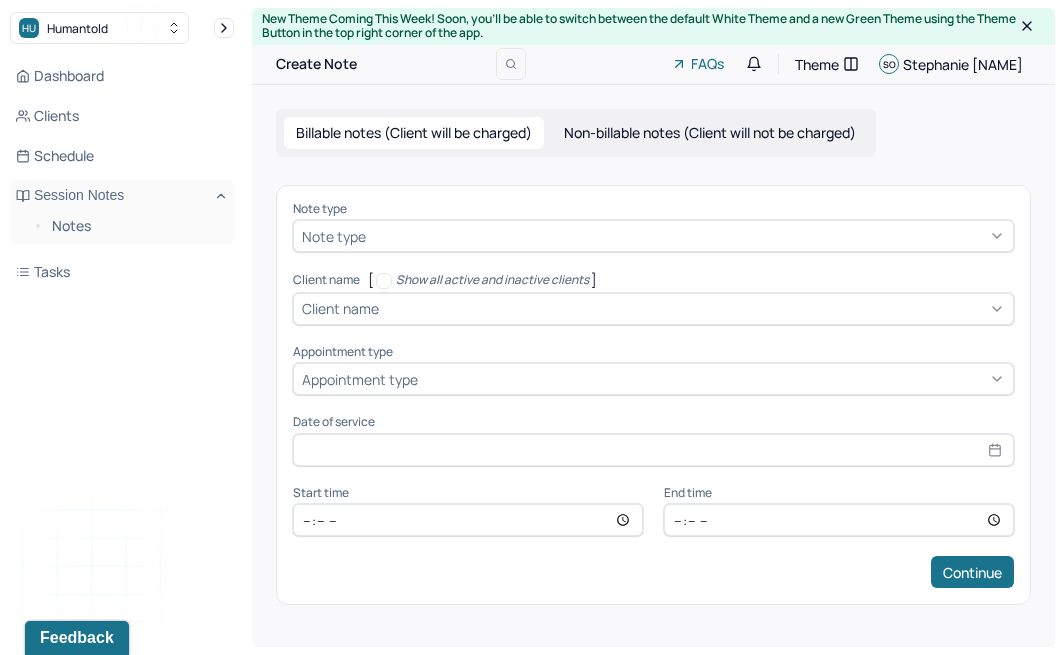click at bounding box center (687, 236) 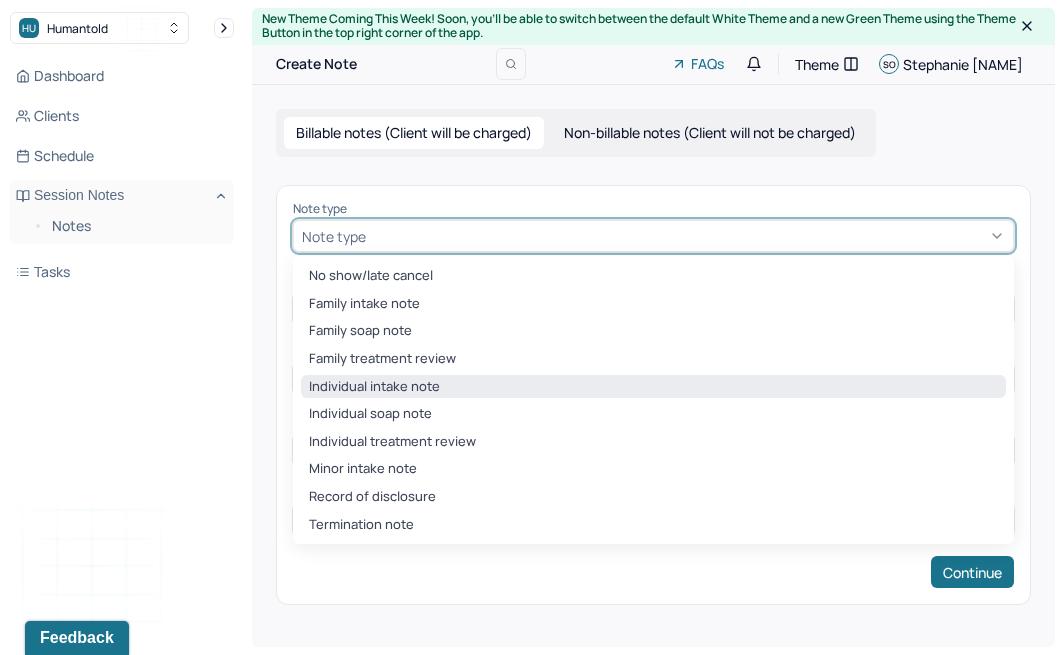 click on "Individual intake note" at bounding box center (653, 387) 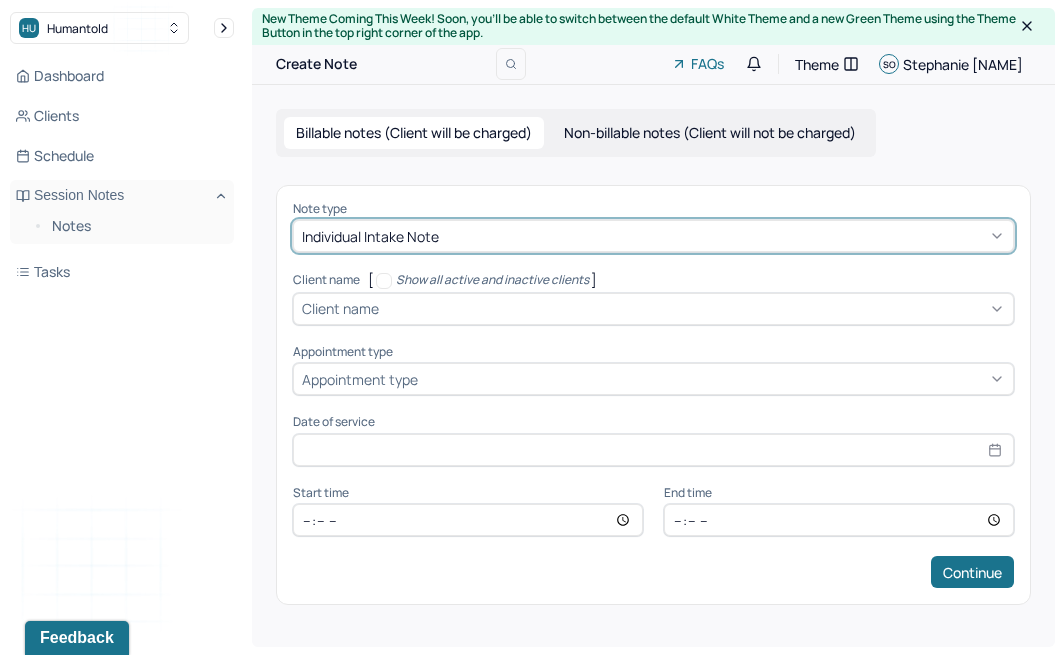 click at bounding box center [694, 308] 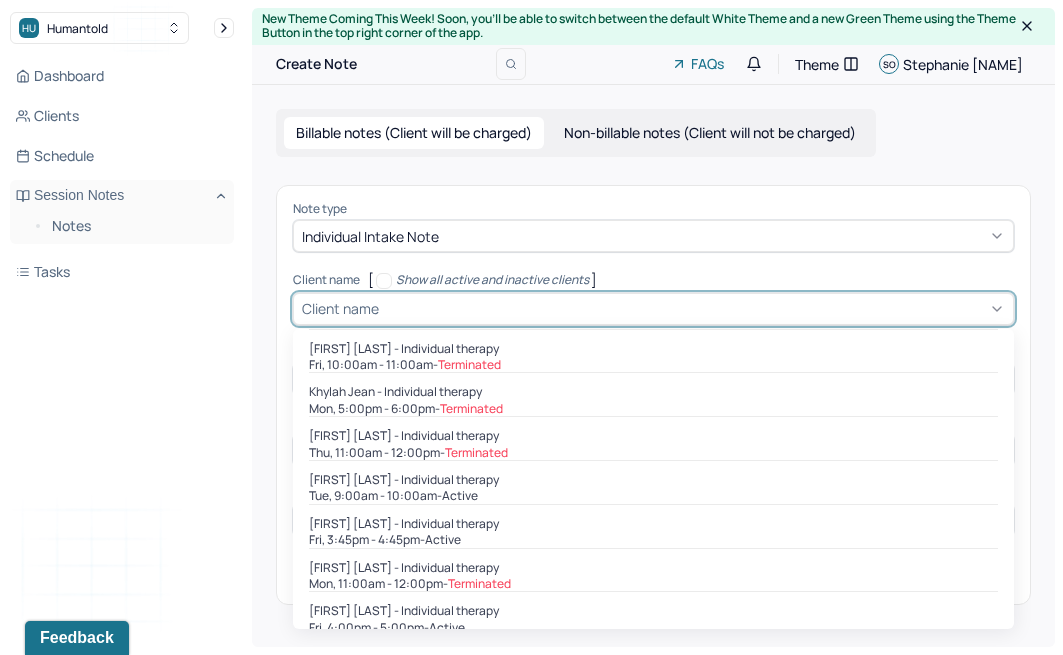 scroll, scrollTop: 673, scrollLeft: 0, axis: vertical 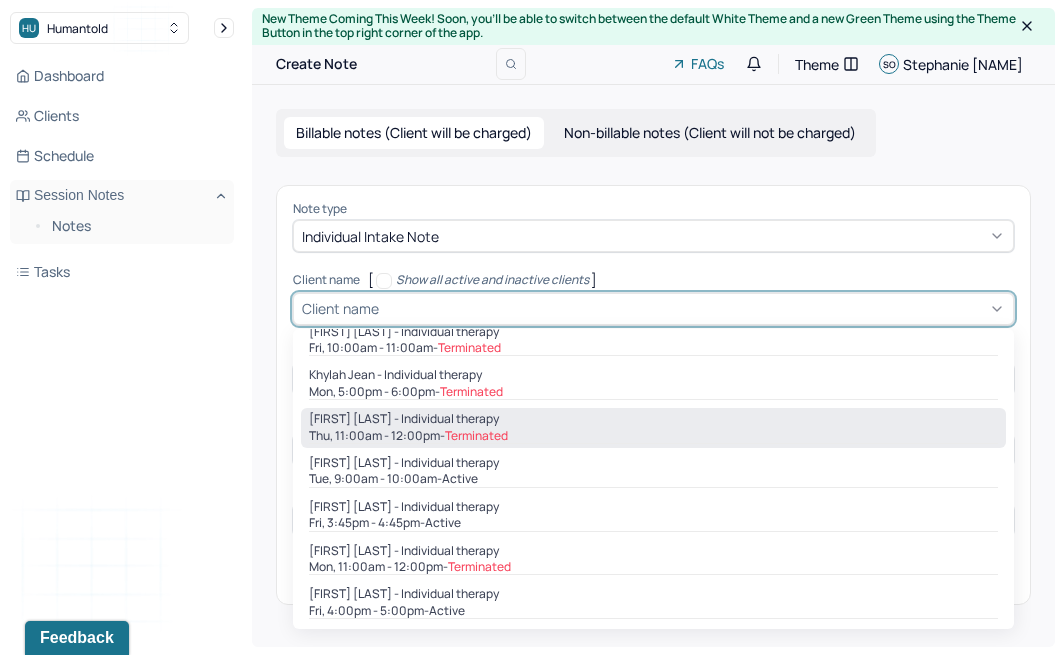 click on "Thu, 11:00am - 12:00pm  -  Terminated" at bounding box center (653, 436) 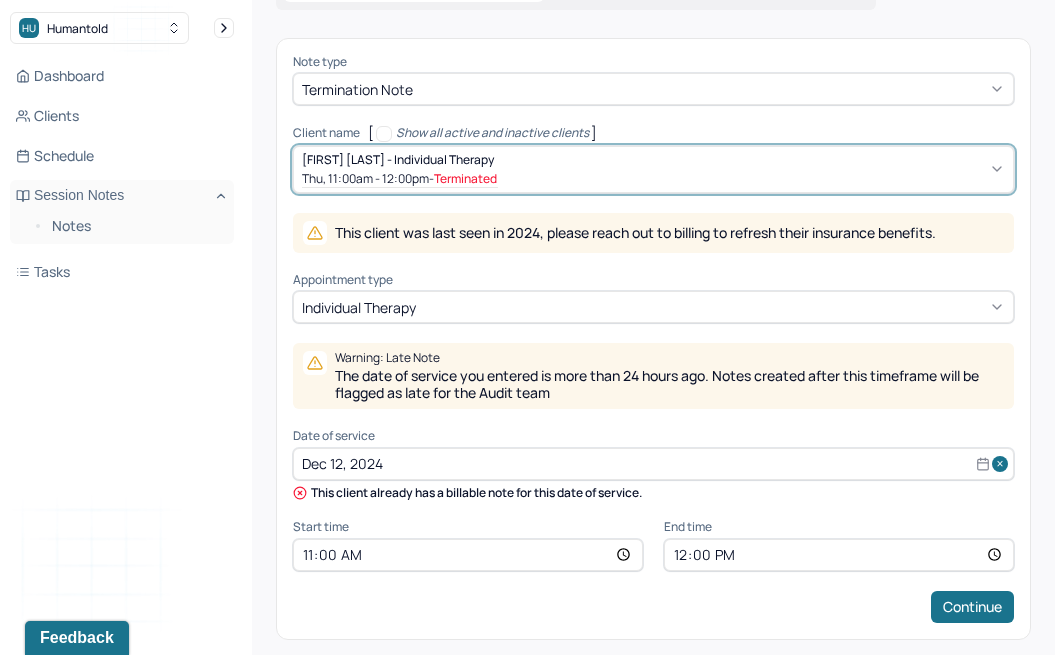 scroll, scrollTop: 160, scrollLeft: 0, axis: vertical 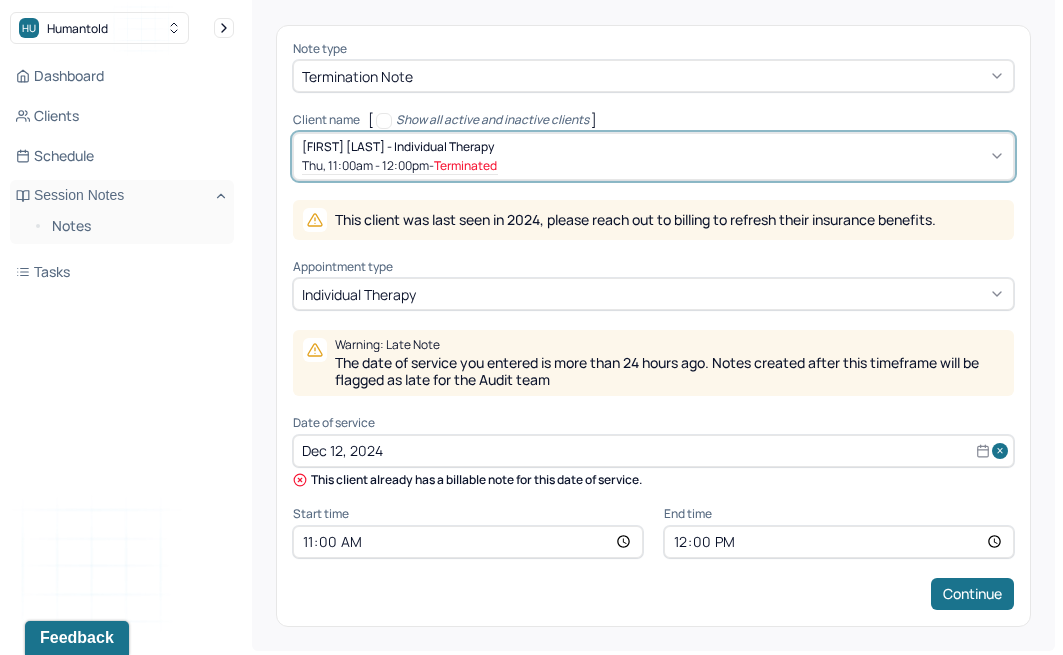 click on "Dec 12, 2024" at bounding box center (653, 451) 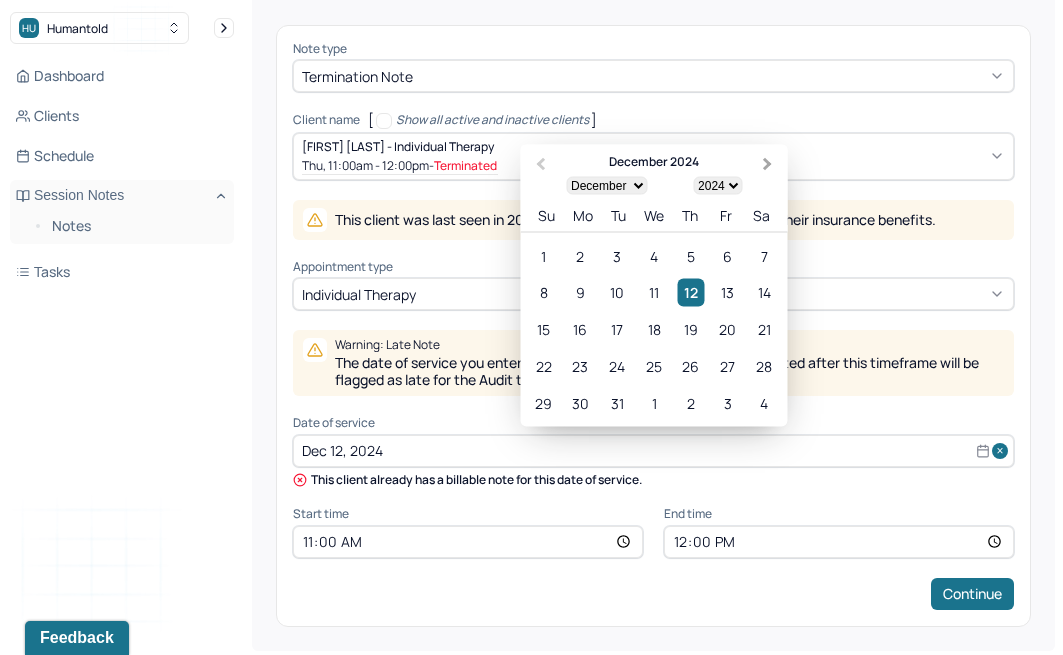 click on "Next Month" at bounding box center (770, 165) 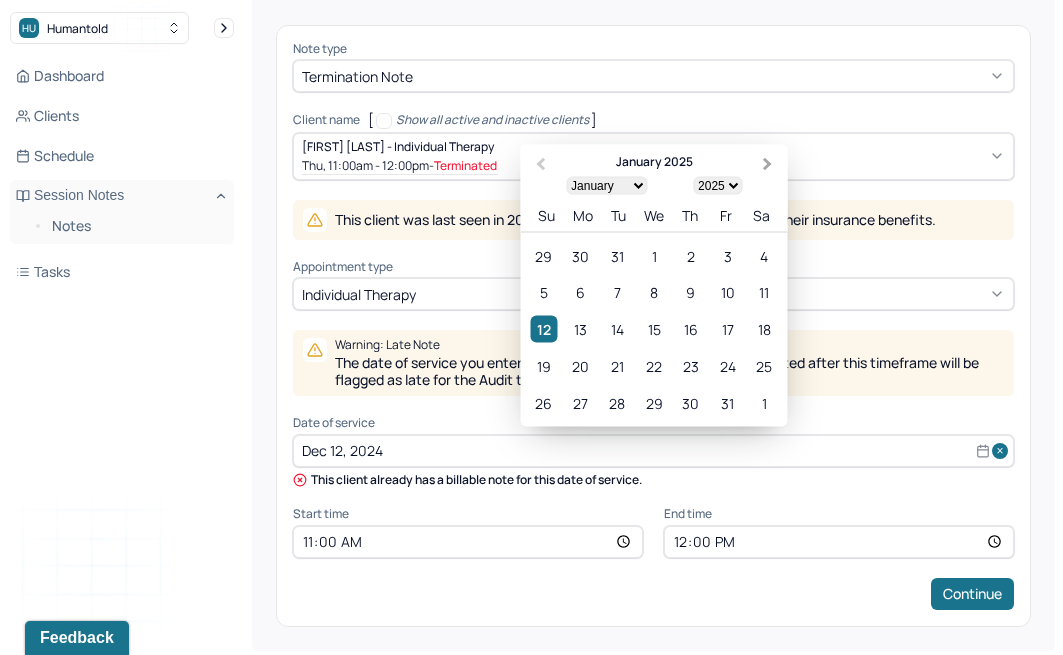 click on "Next Month" at bounding box center [770, 165] 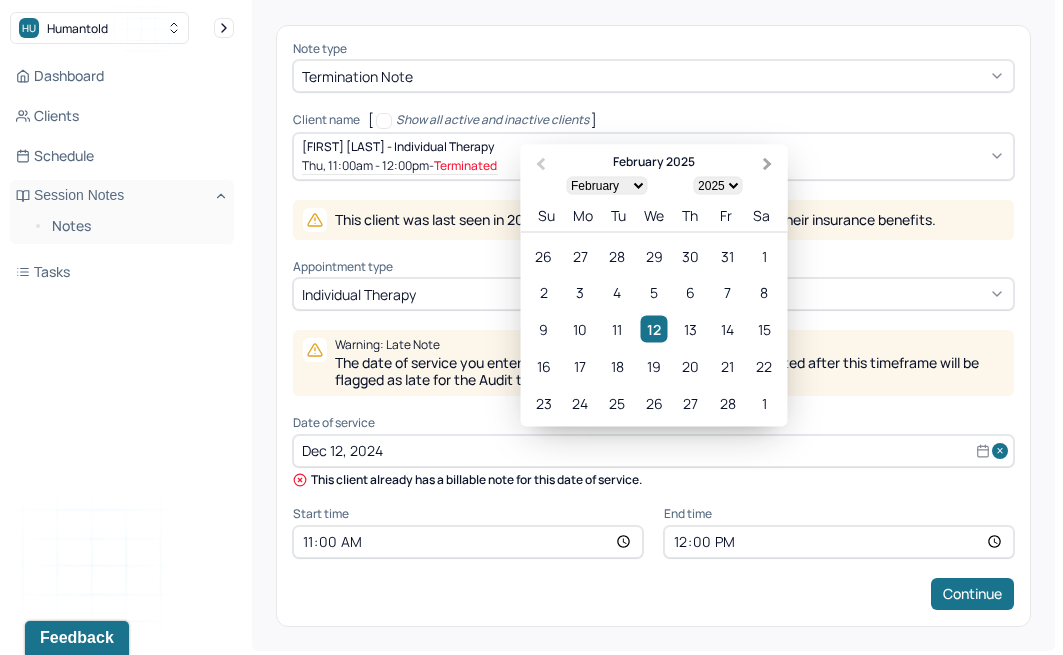 click on "Next Month" at bounding box center [770, 165] 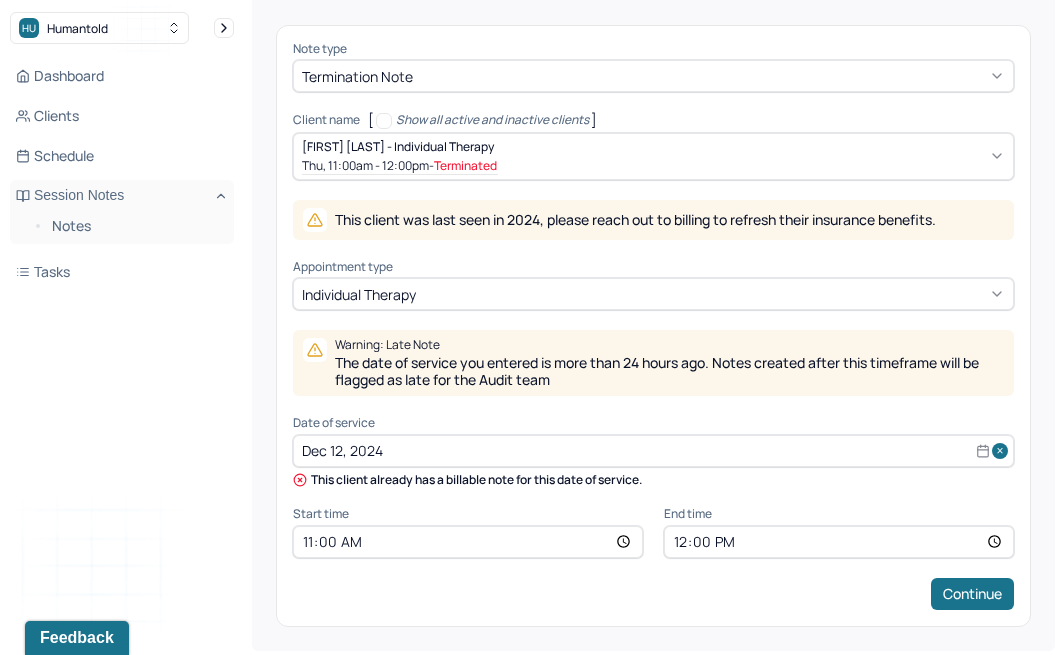 click on "Appointment type" at bounding box center (653, 267) 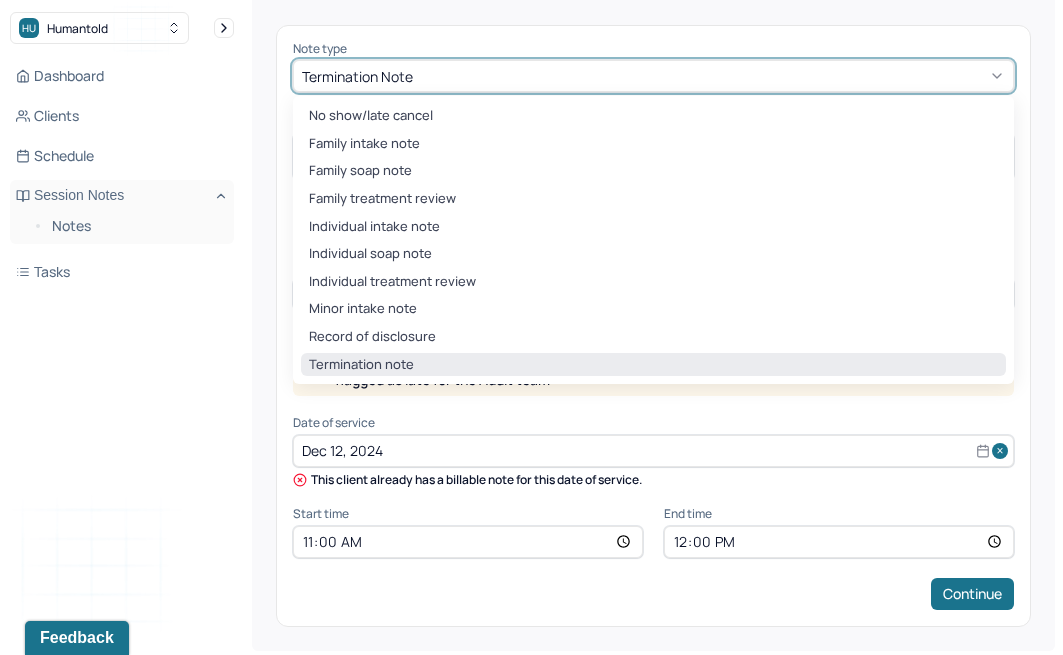 click at bounding box center (711, 76) 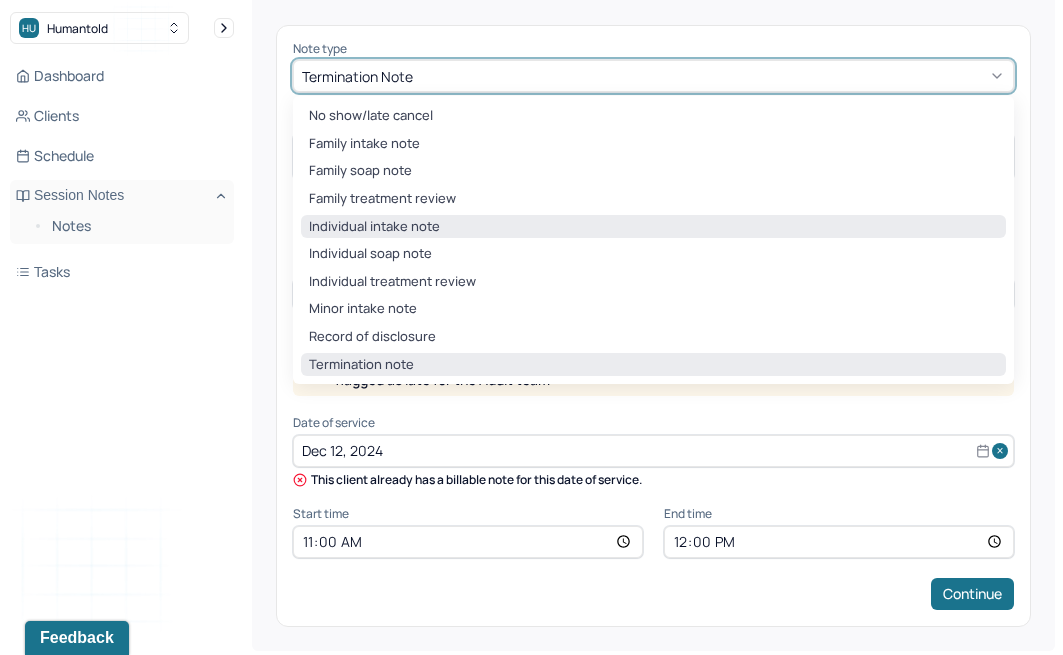 click on "Individual intake note" at bounding box center (653, 227) 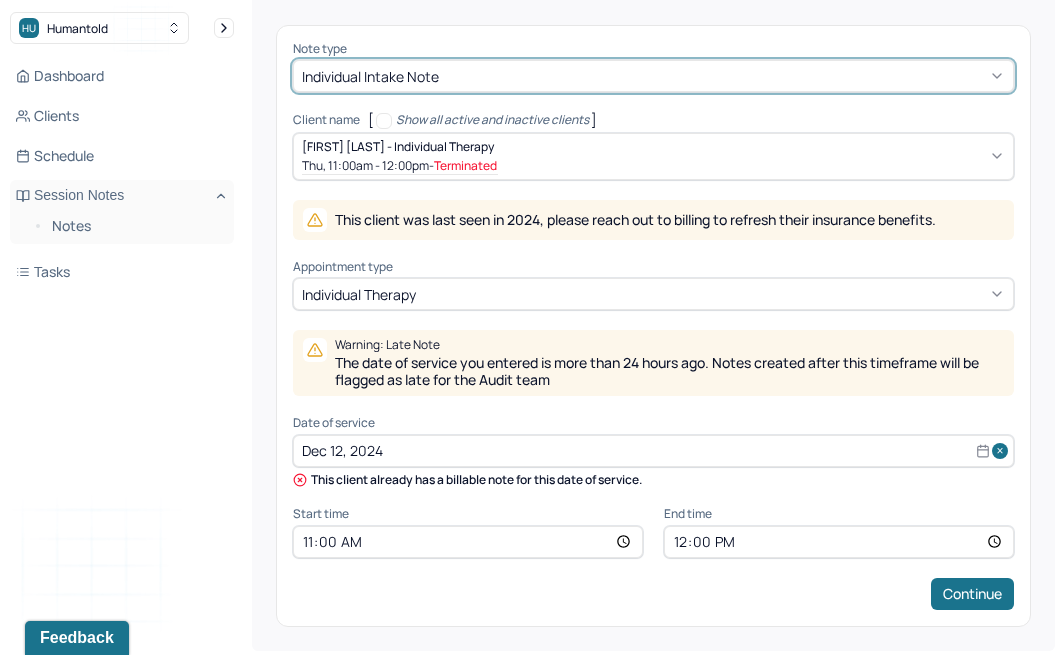click on "Dec 12, 2024" at bounding box center (653, 451) 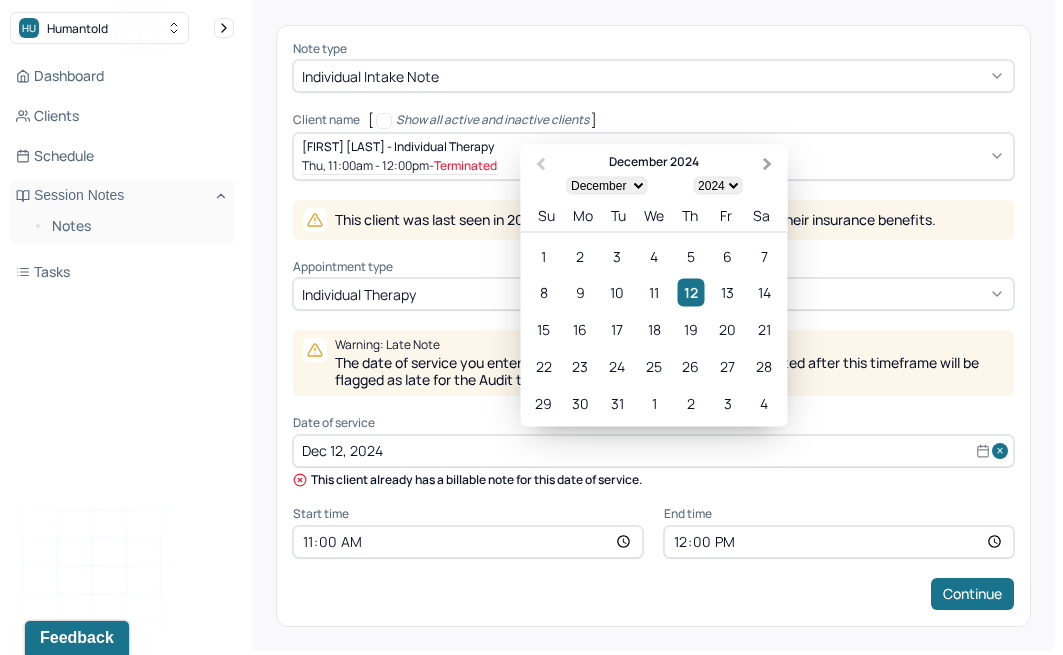 click on "Next Month" at bounding box center [768, 164] 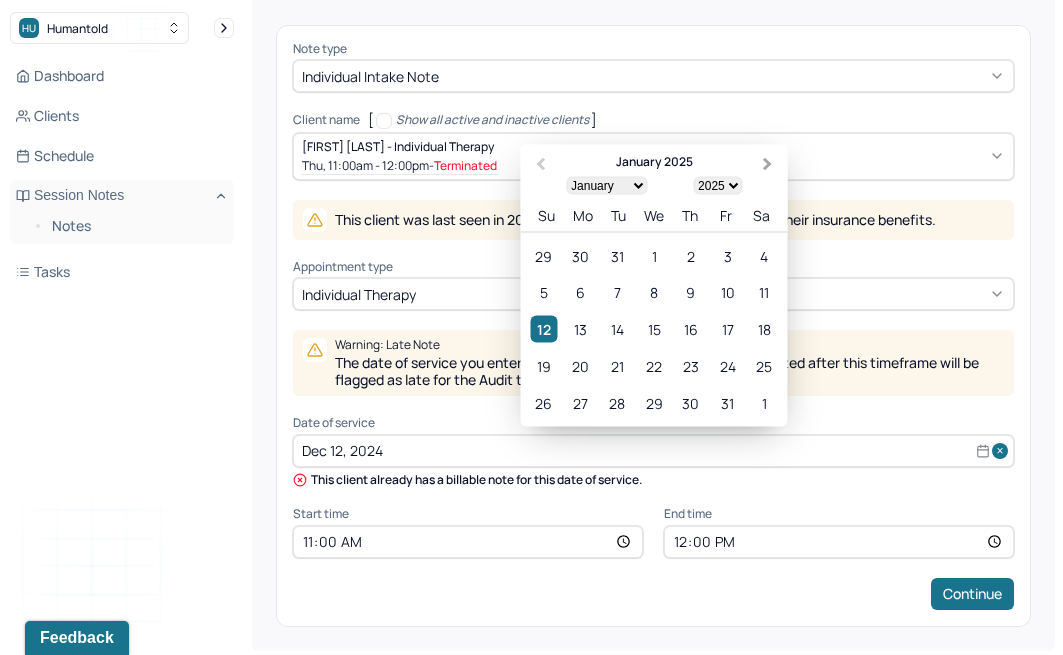 click on "Next Month" at bounding box center [768, 164] 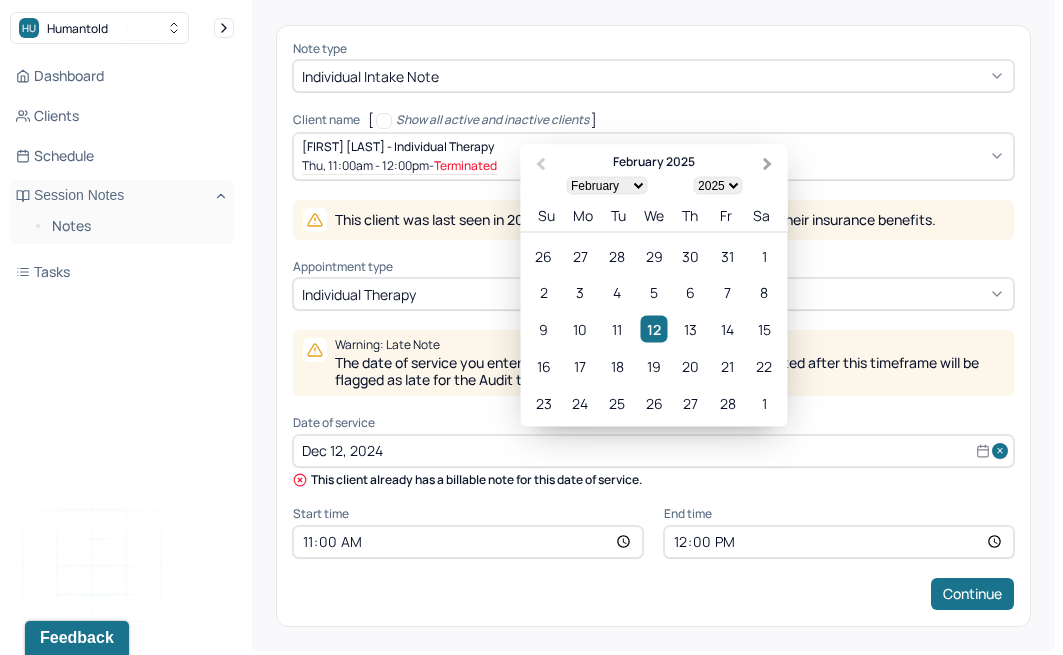 click on "Next Month" at bounding box center [768, 164] 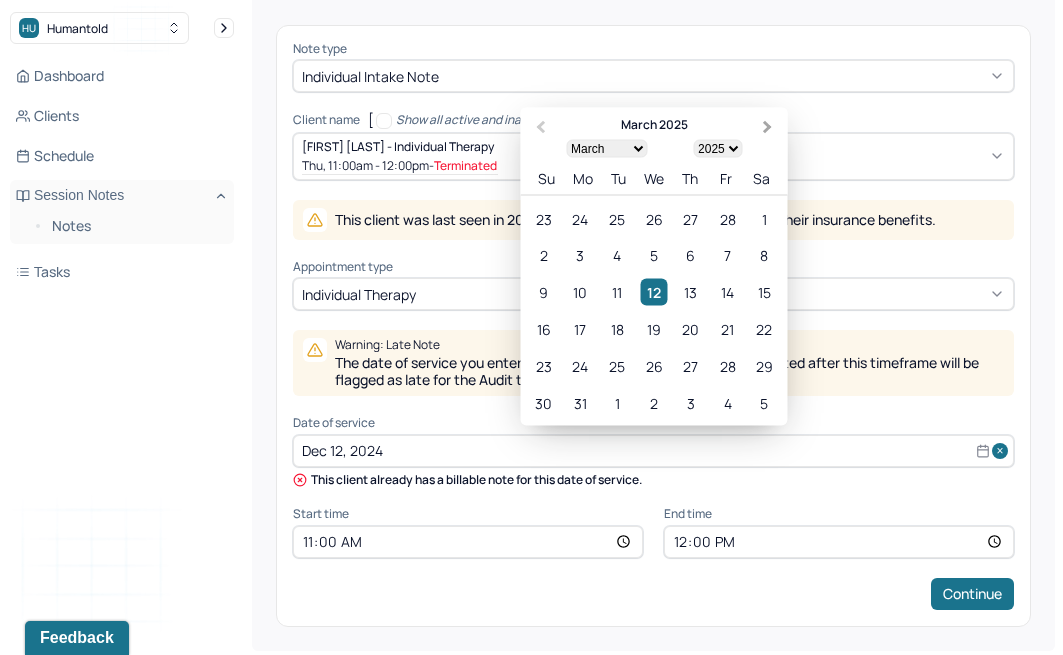 click on "Sa" at bounding box center [761, 177] 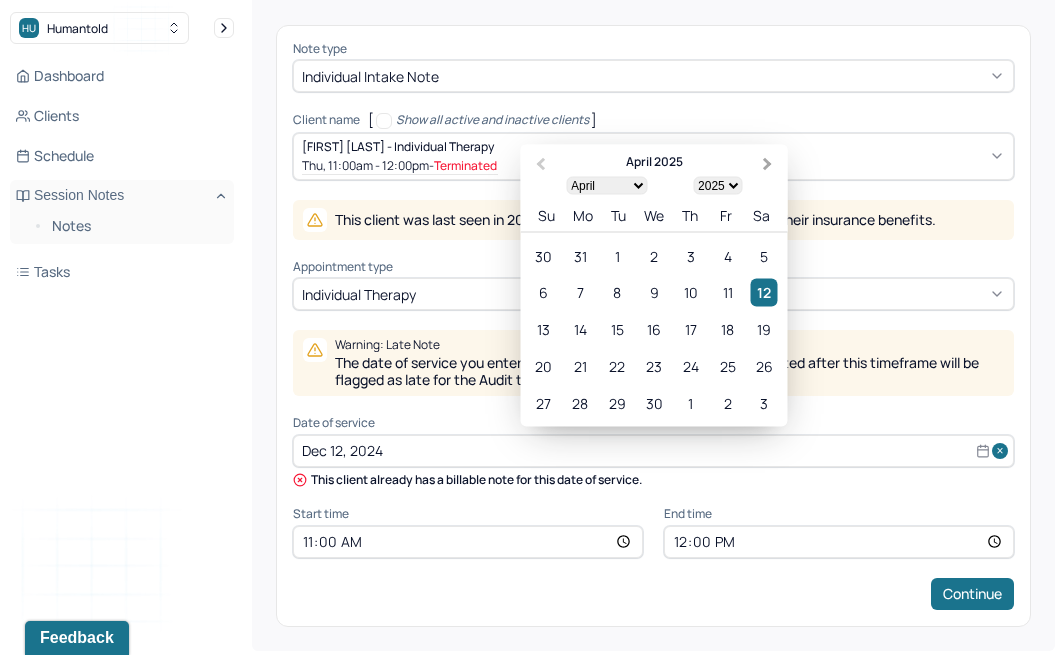 click on "Next Month" at bounding box center [768, 164] 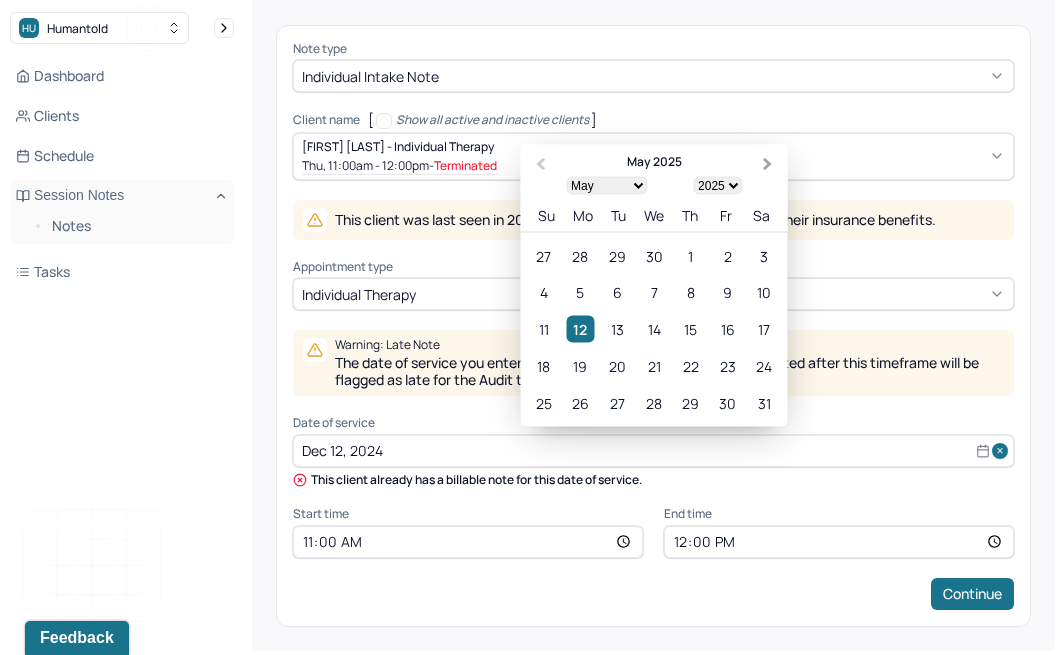 click on "Next Month" at bounding box center (768, 164) 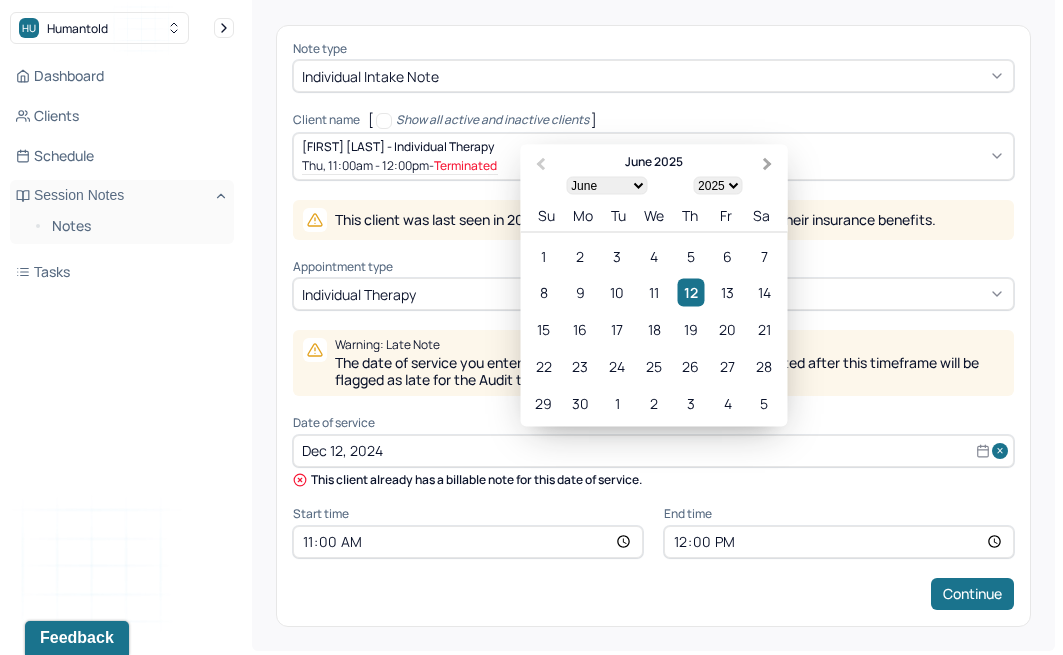 click on "Next Month" at bounding box center (768, 164) 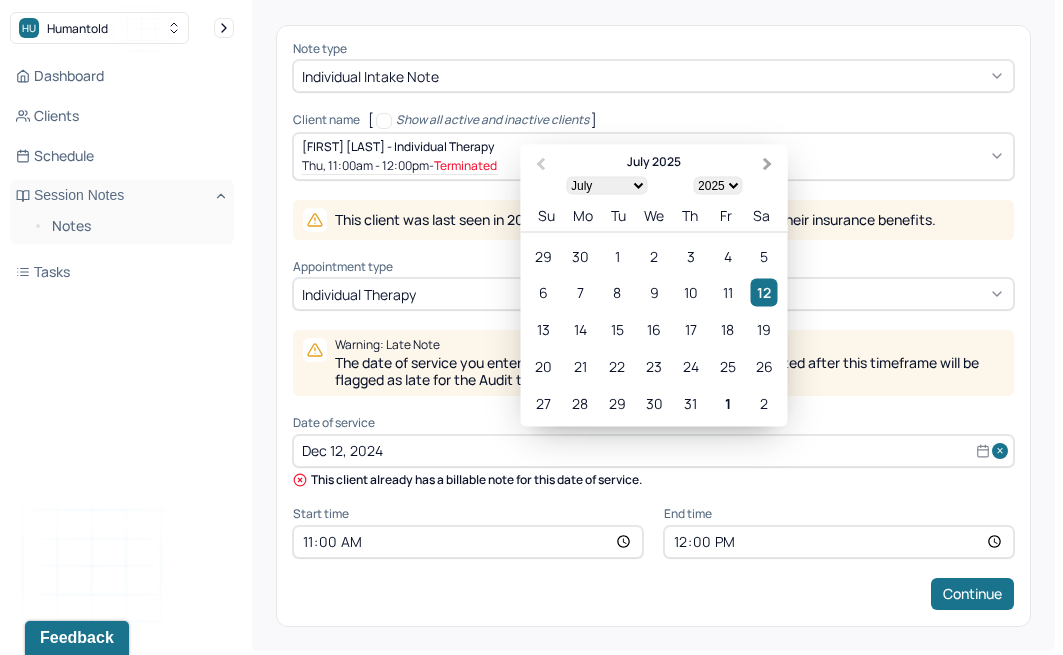 click on "Next Month" at bounding box center (770, 165) 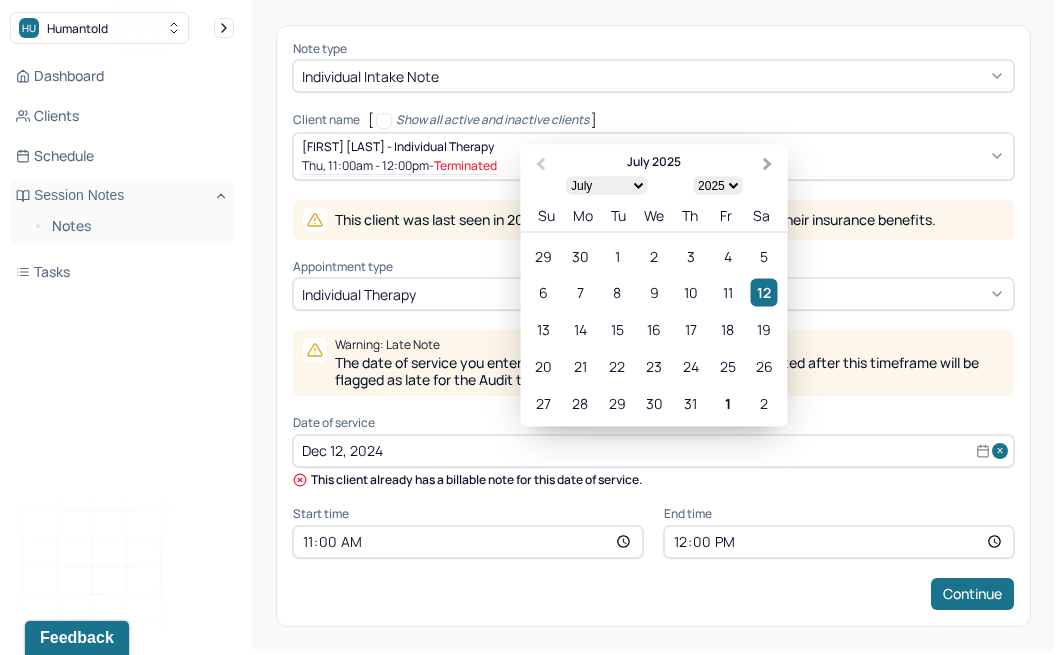 select on "7" 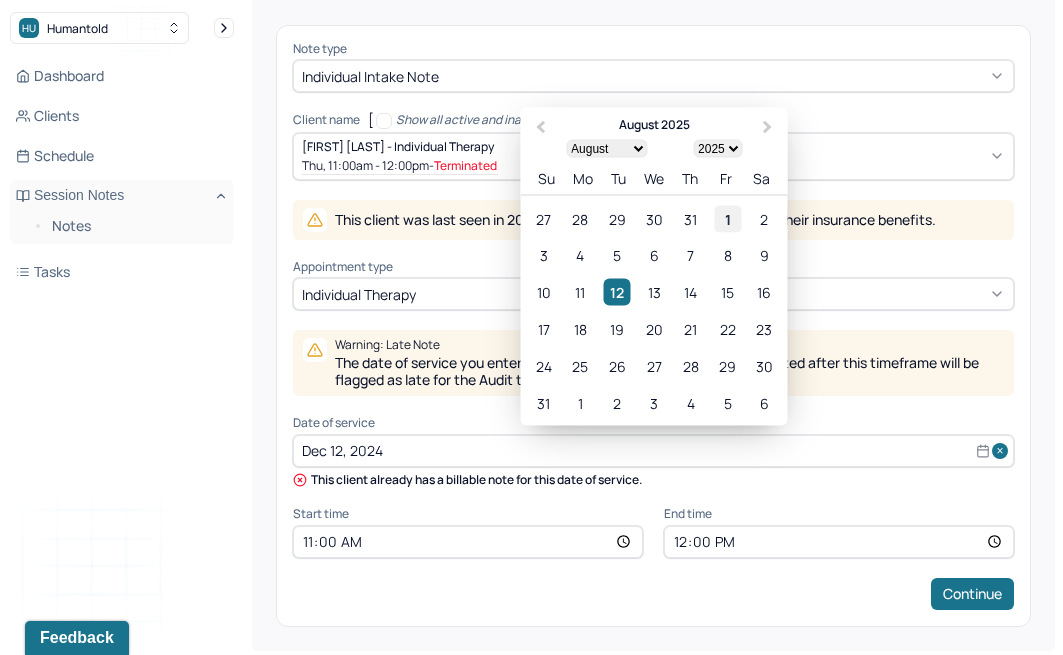 click on "1" at bounding box center (727, 218) 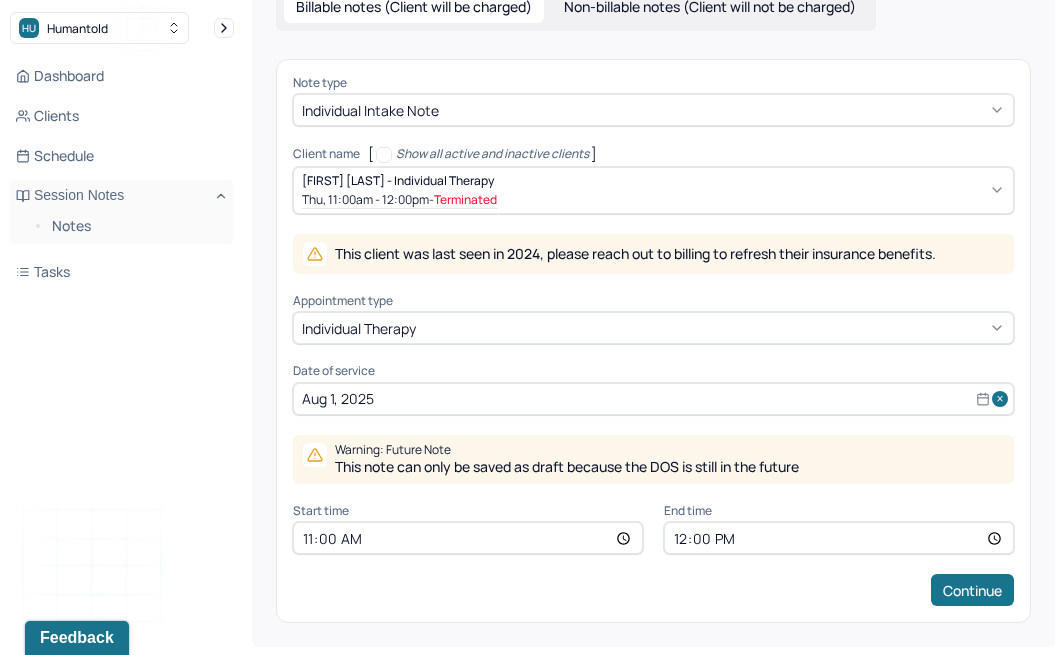 scroll, scrollTop: 123, scrollLeft: 0, axis: vertical 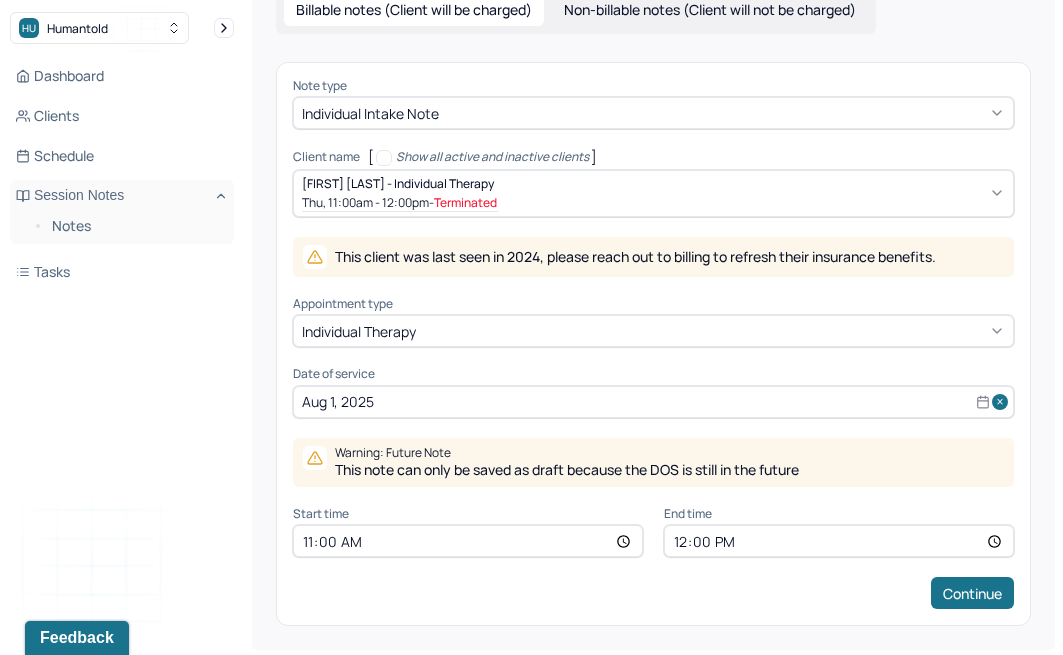 select on "7" 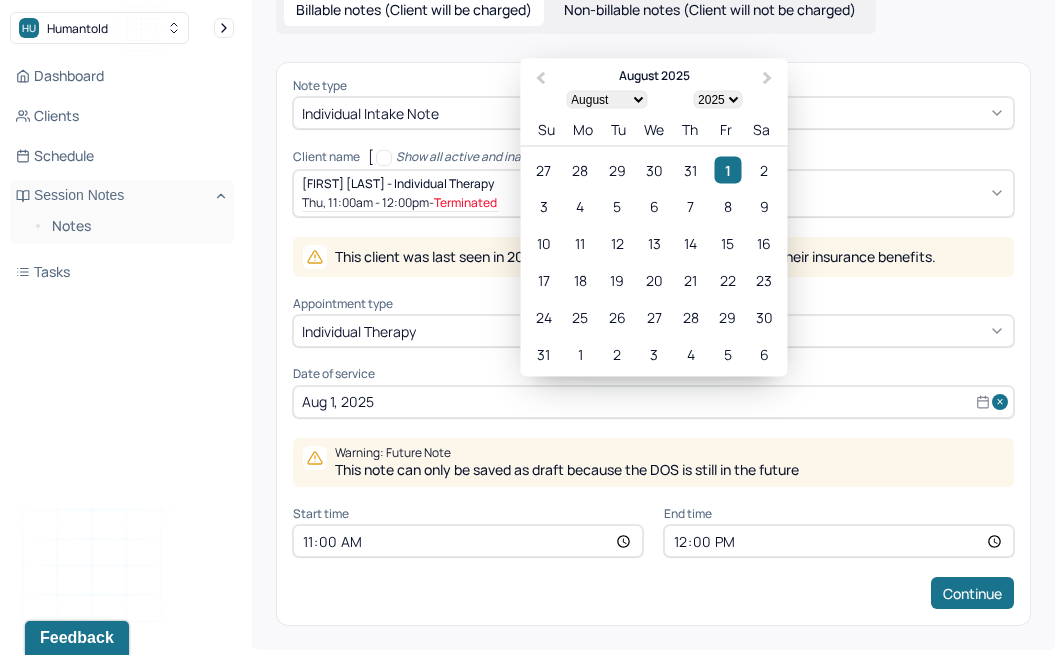 click on "Aug 1, 2025" at bounding box center (653, 402) 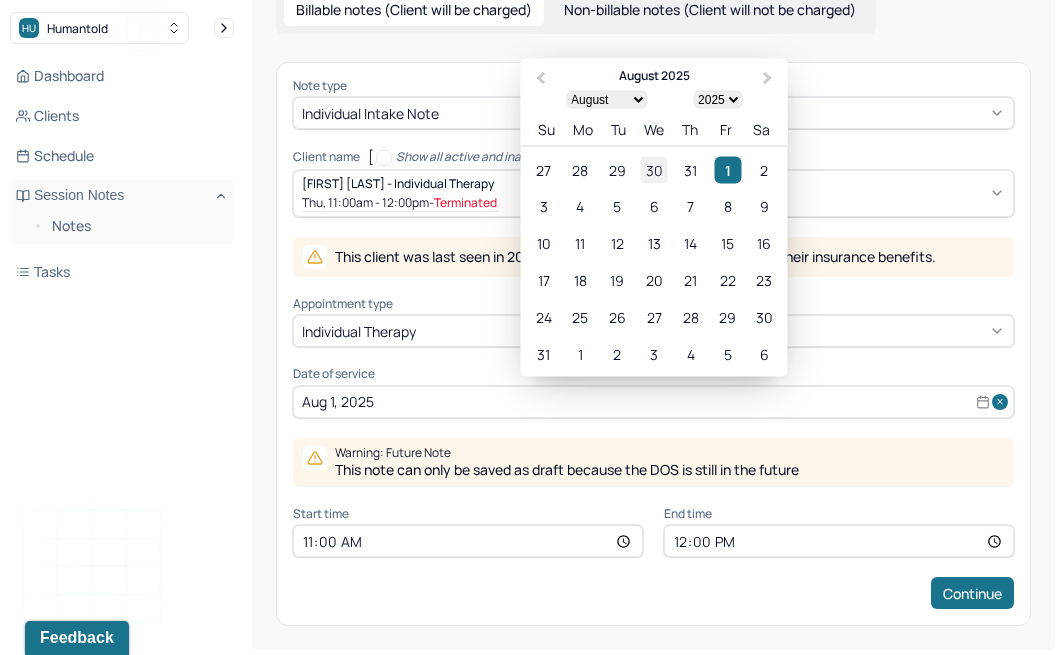 click on "30" at bounding box center (653, 169) 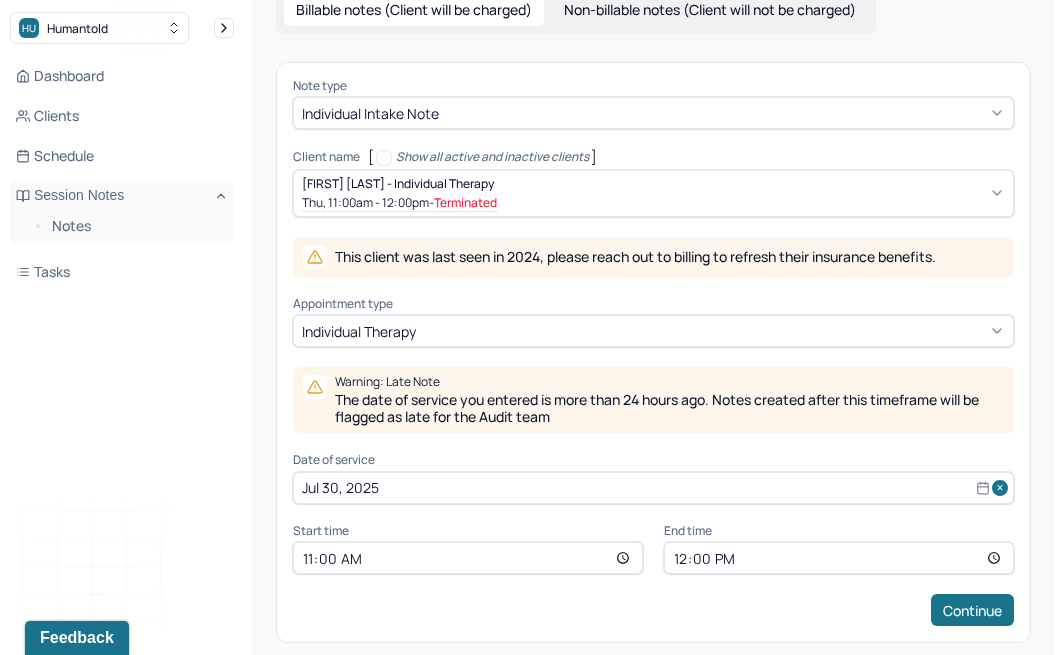 click on "11:00" at bounding box center [468, 558] 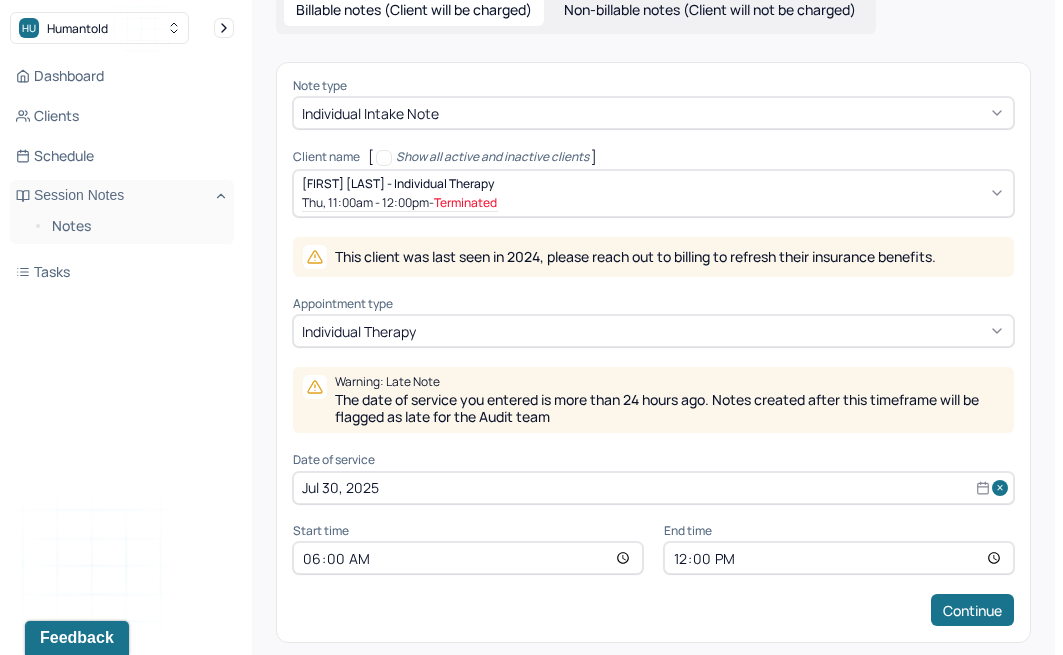 type on "18:00" 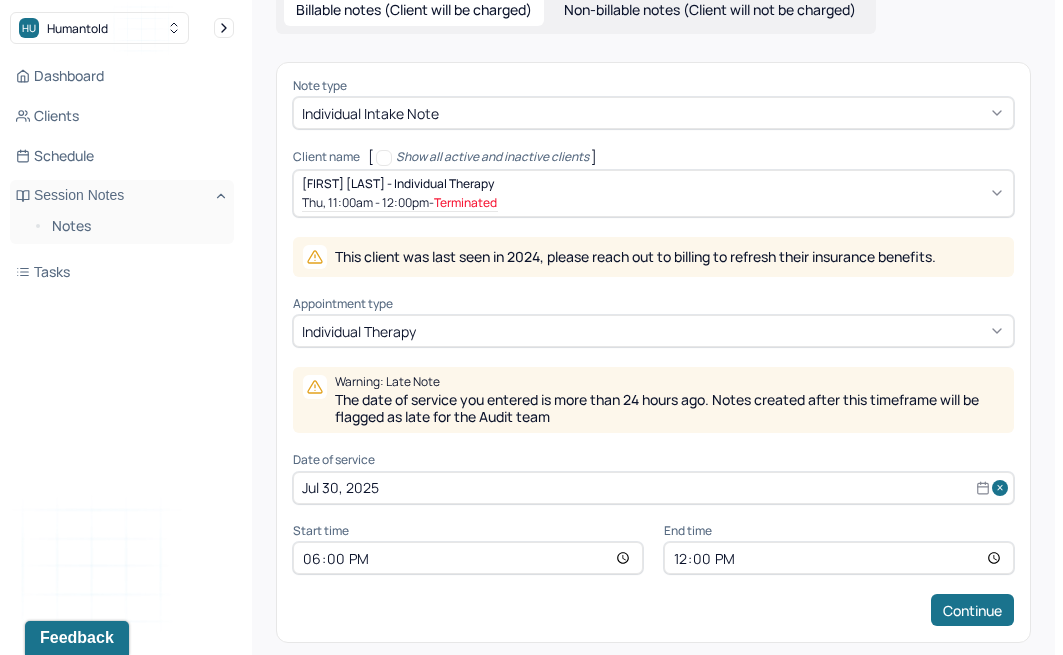 click on "12:00" at bounding box center [839, 558] 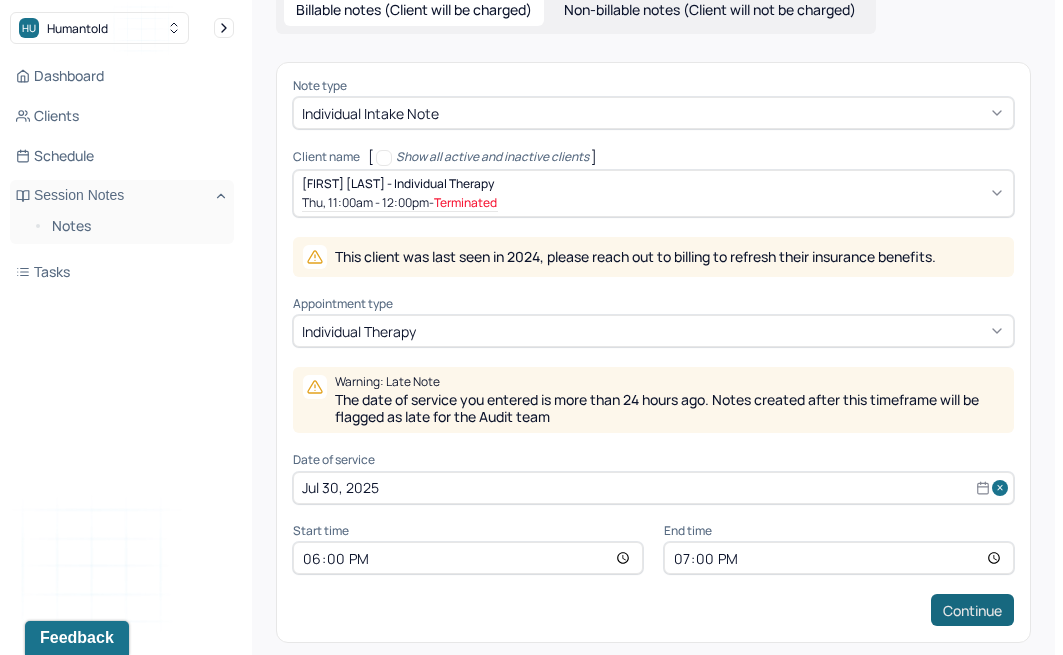 click on "Continue" at bounding box center [972, 610] 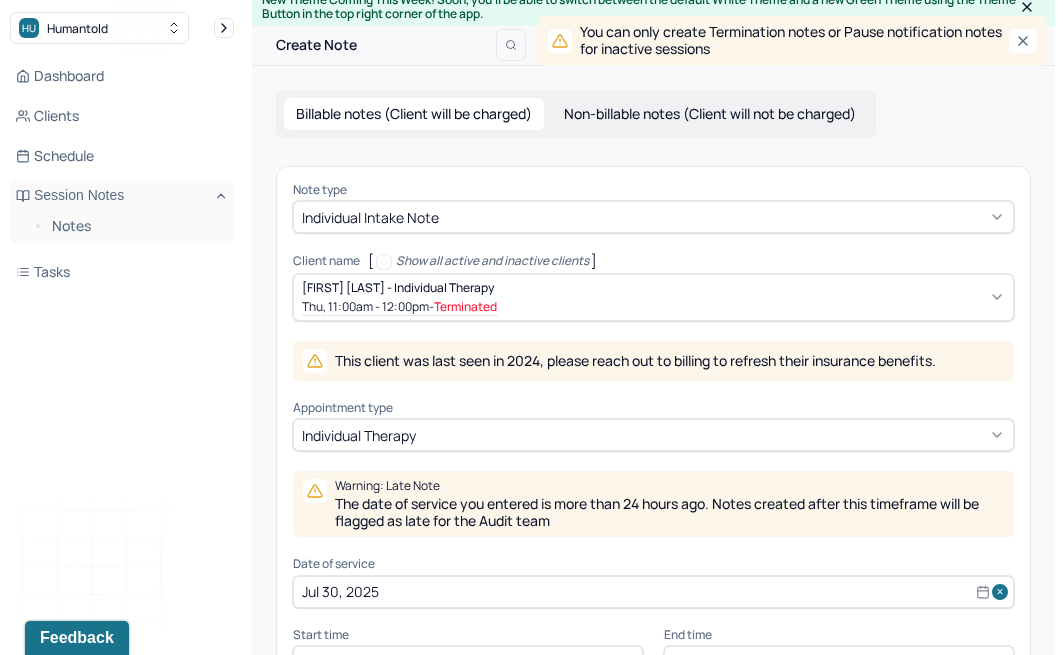 scroll, scrollTop: 0, scrollLeft: 0, axis: both 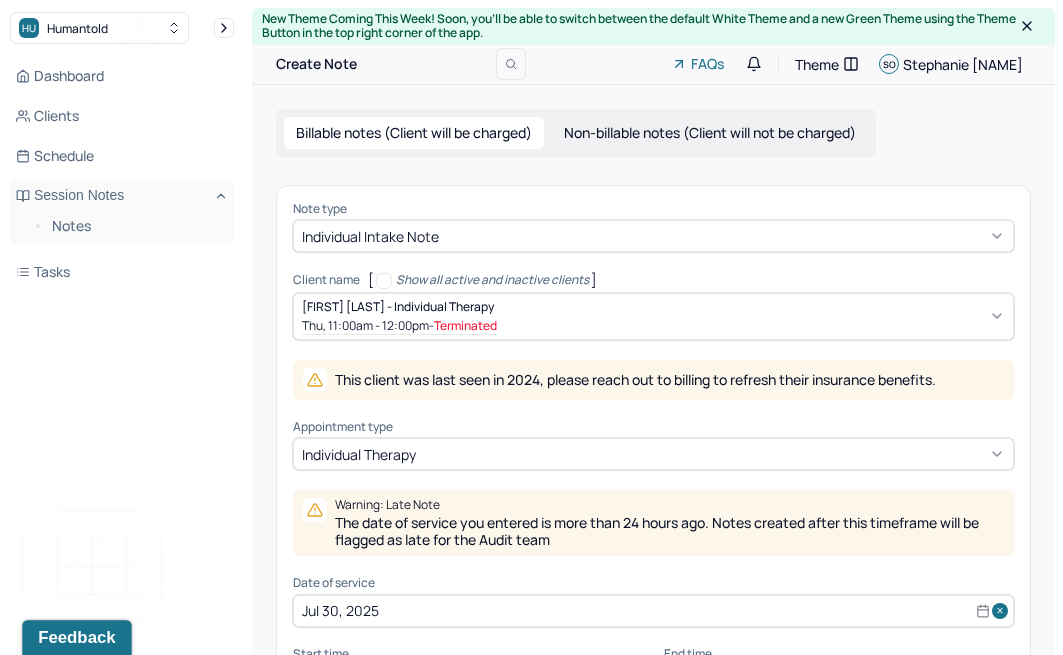 click on "Feedback" at bounding box center (76, 638) 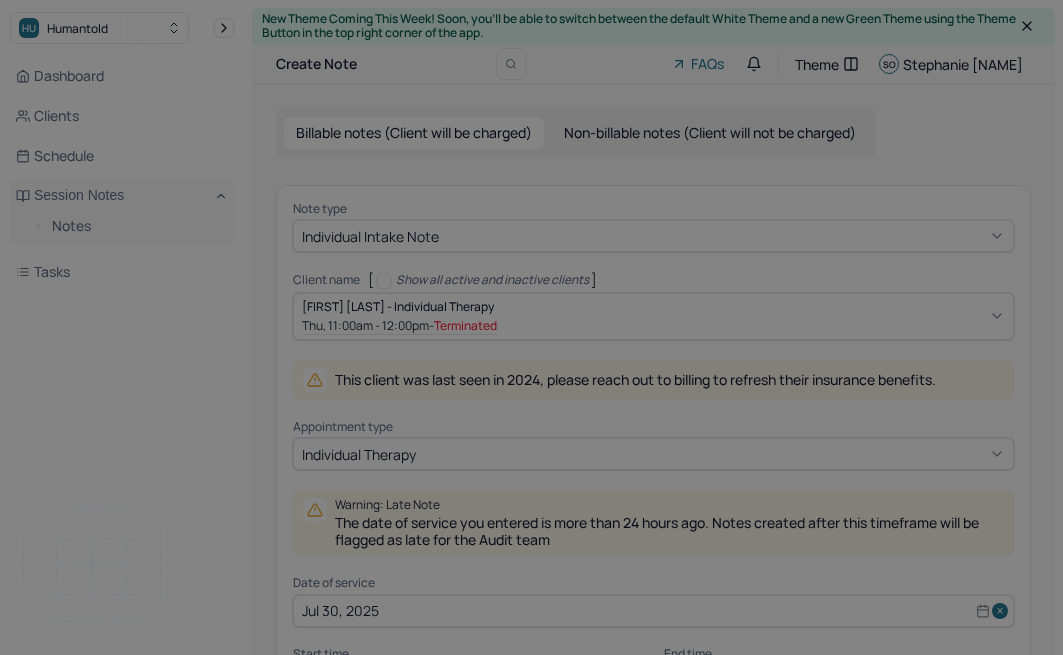 scroll, scrollTop: 0, scrollLeft: 0, axis: both 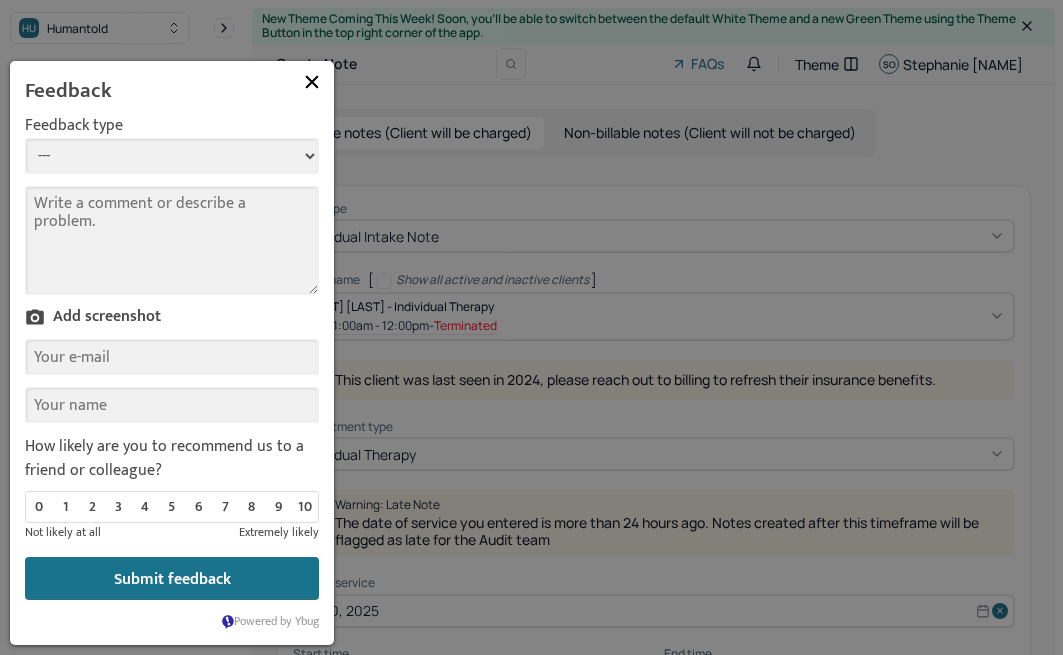 click on "--- Bug Improvement Question Feedback" at bounding box center (172, 156) 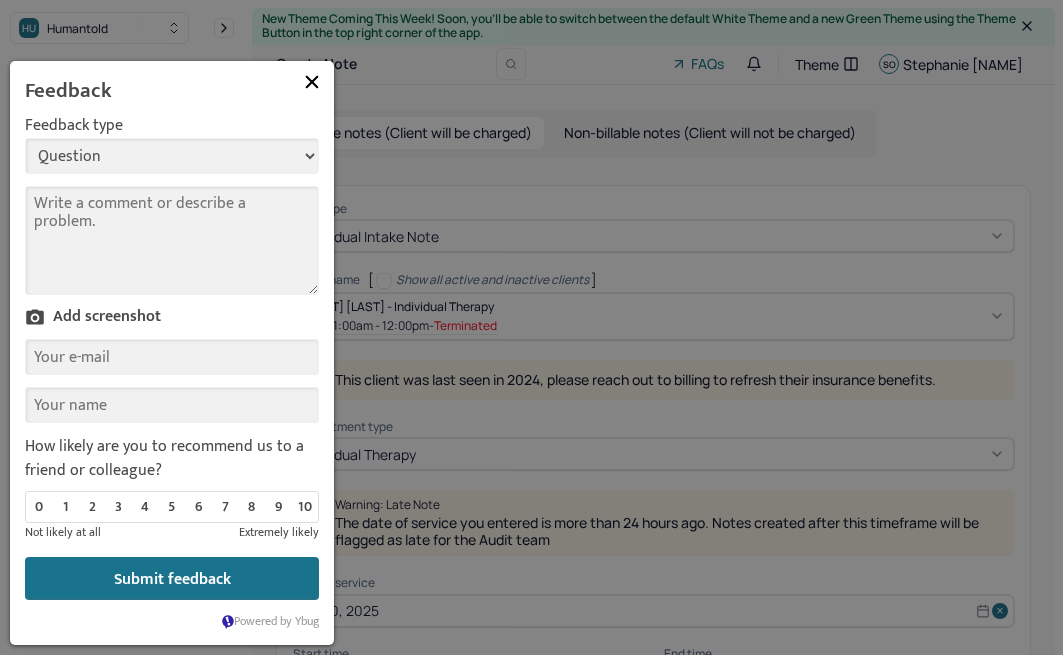 click on "Comment" at bounding box center (172, 240) 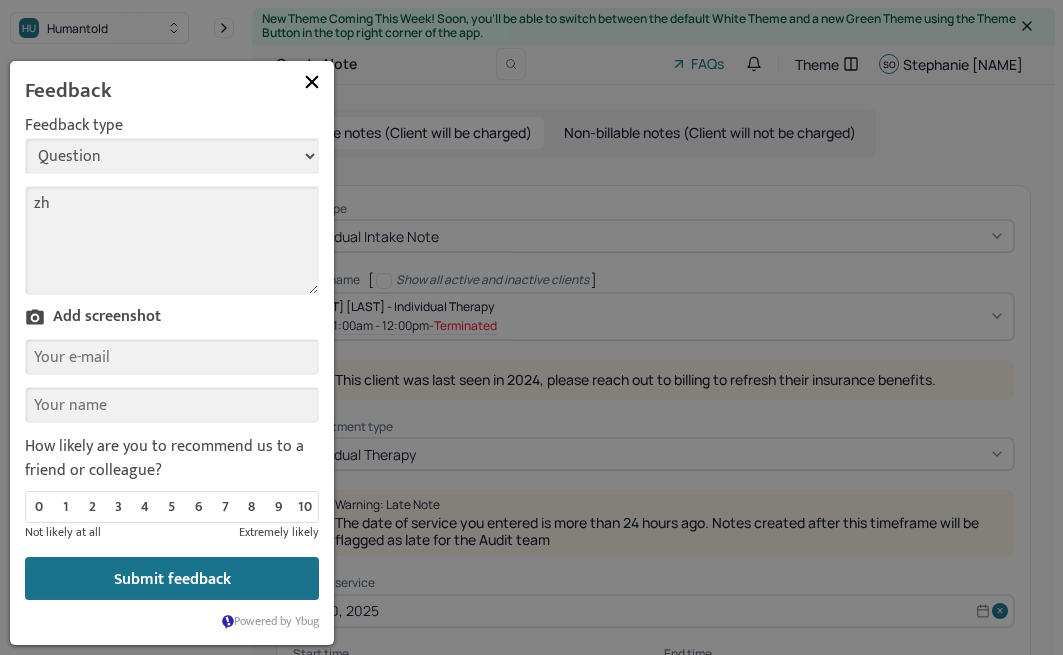 type on "z" 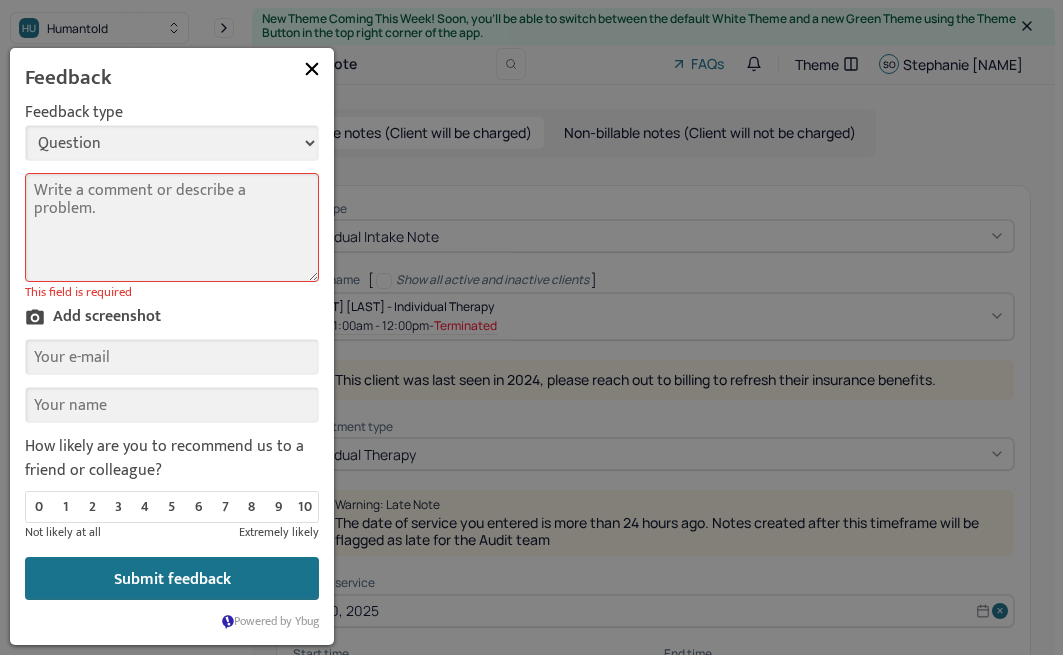 type on "z" 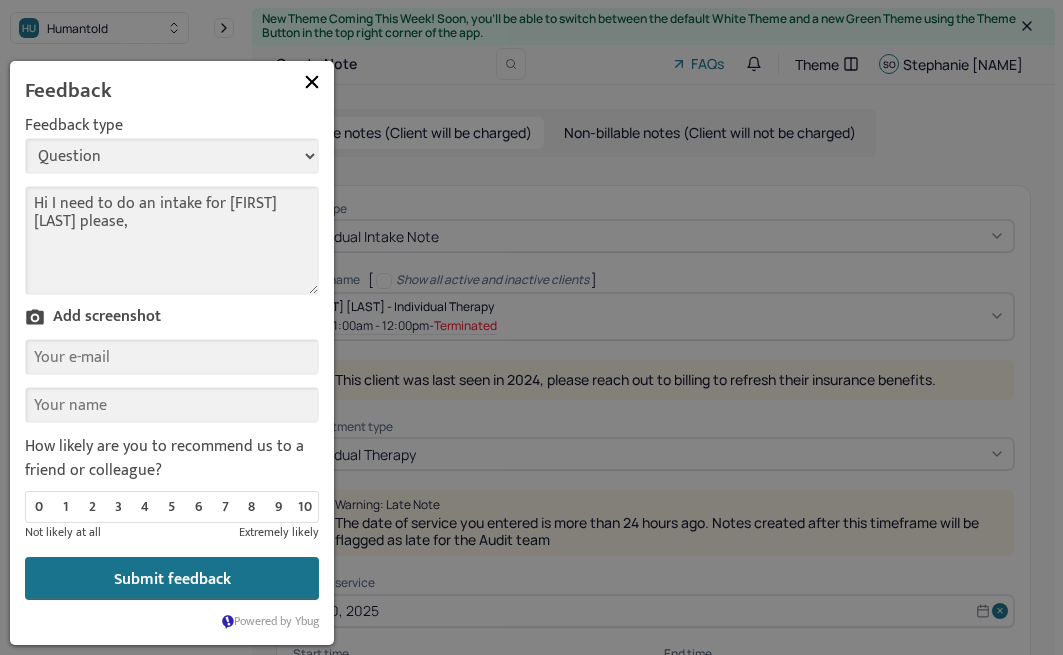 type on "Hi I need to do an intake for [FIRST] [LAST] please," 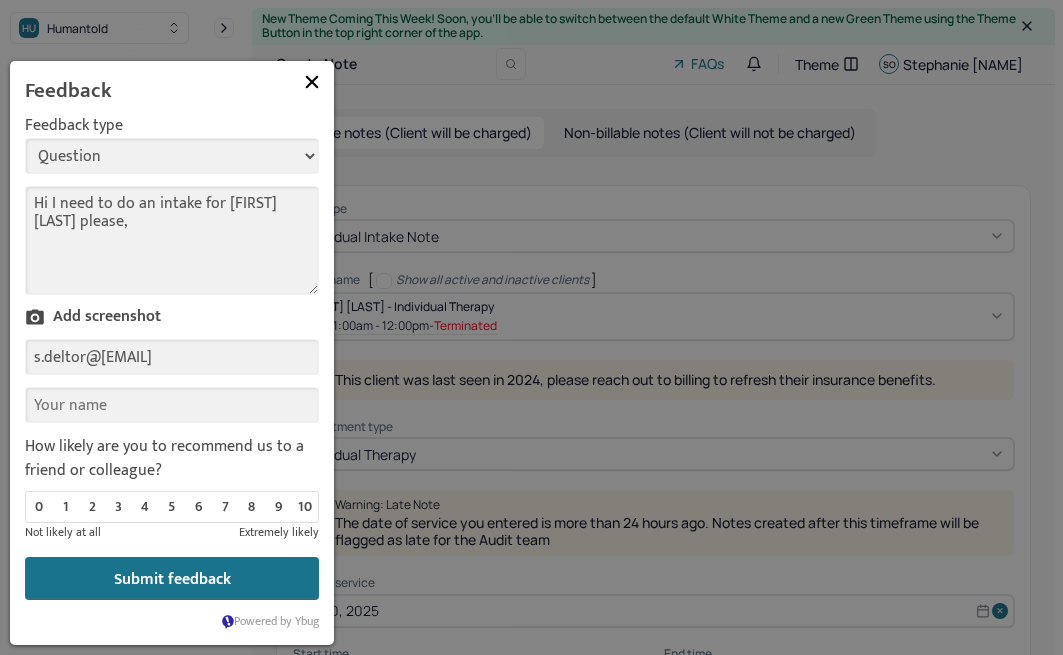 click on "s.deltor@[EMAIL]" at bounding box center (172, 357) 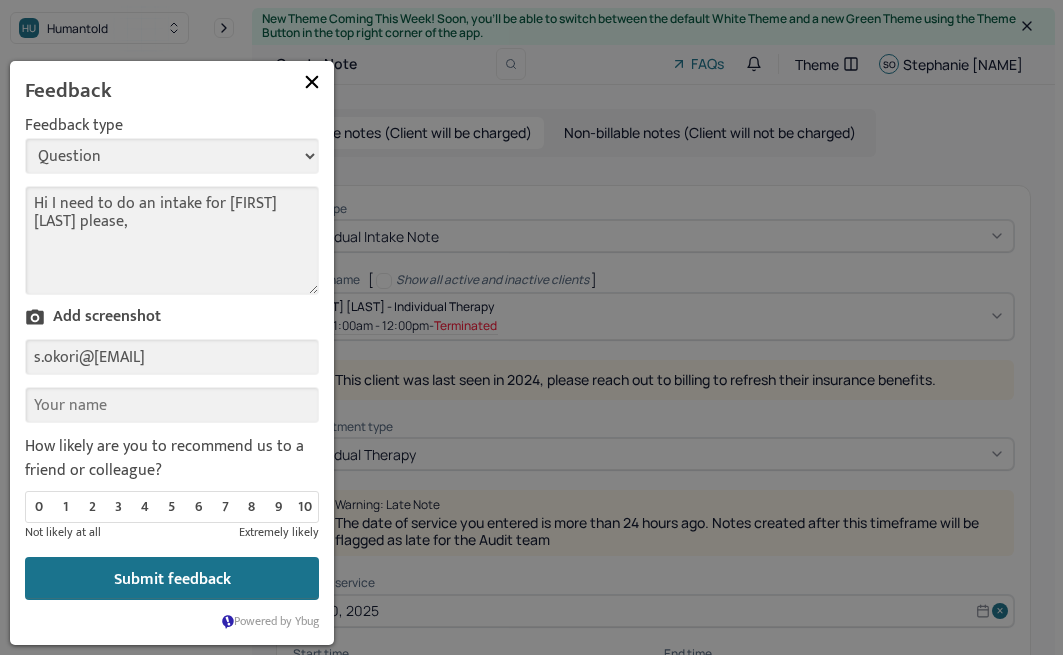 type on "s.okori@[EMAIL]" 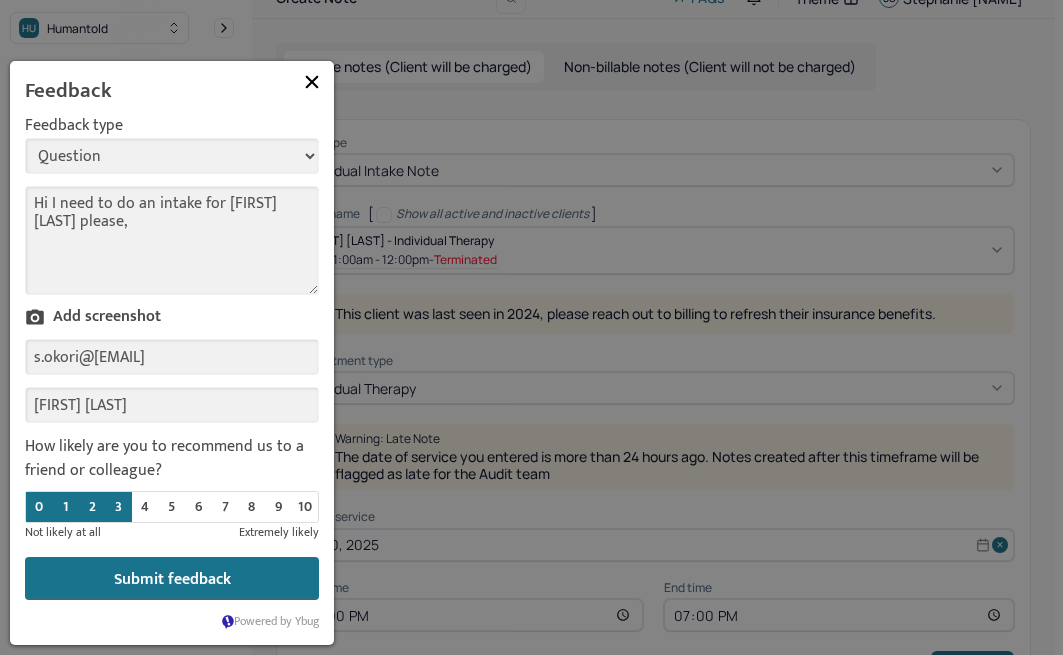 scroll, scrollTop: 70, scrollLeft: 0, axis: vertical 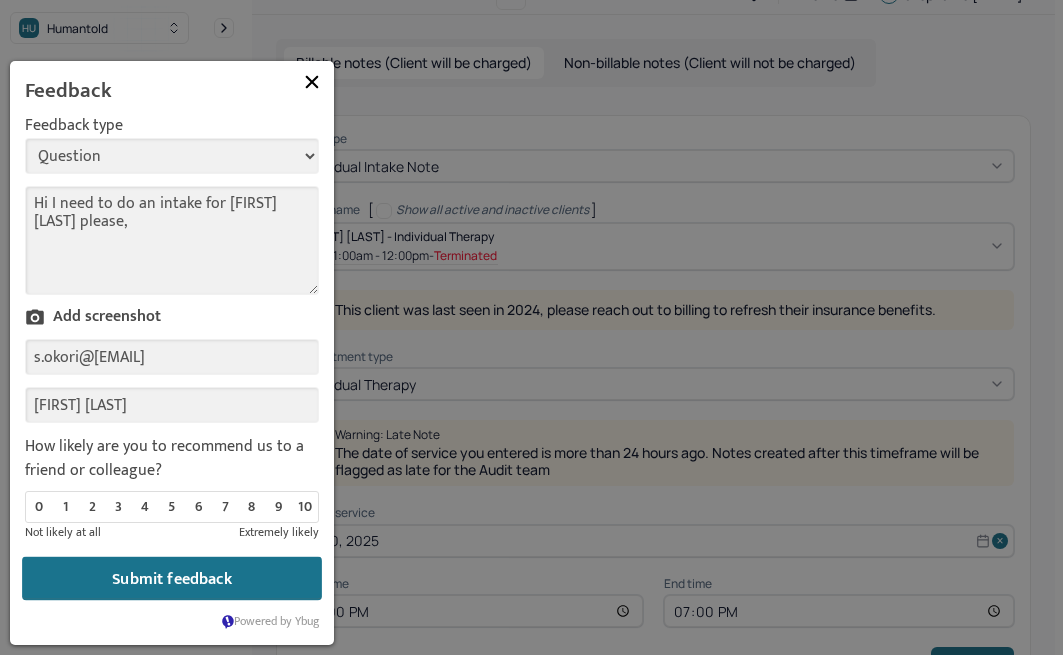 click on "Submit feedback" at bounding box center [172, 579] 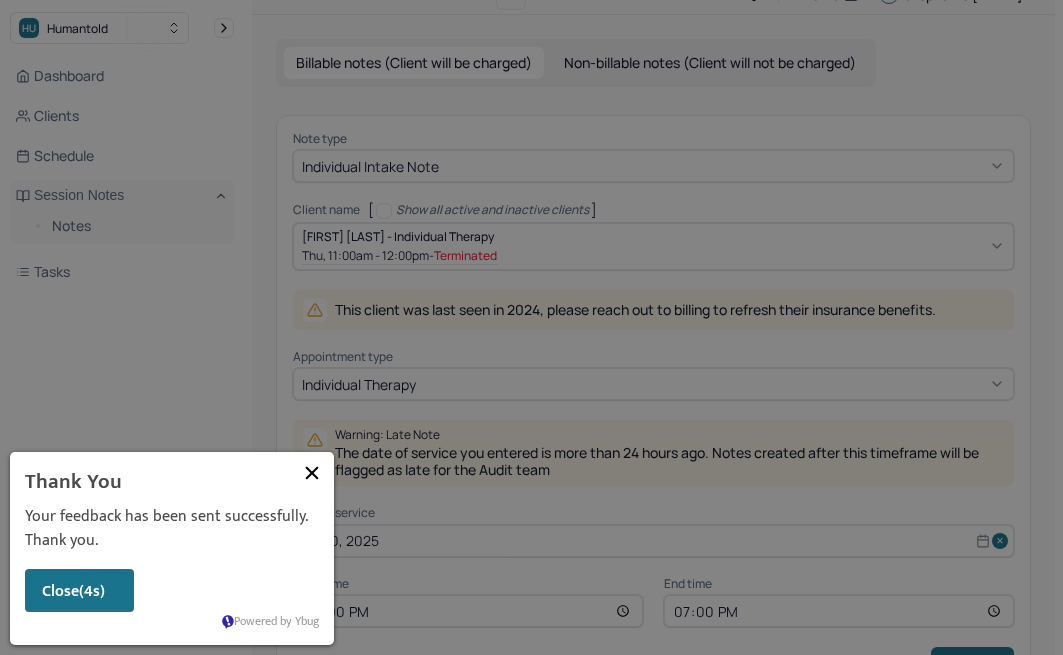 click at bounding box center [312, 473] 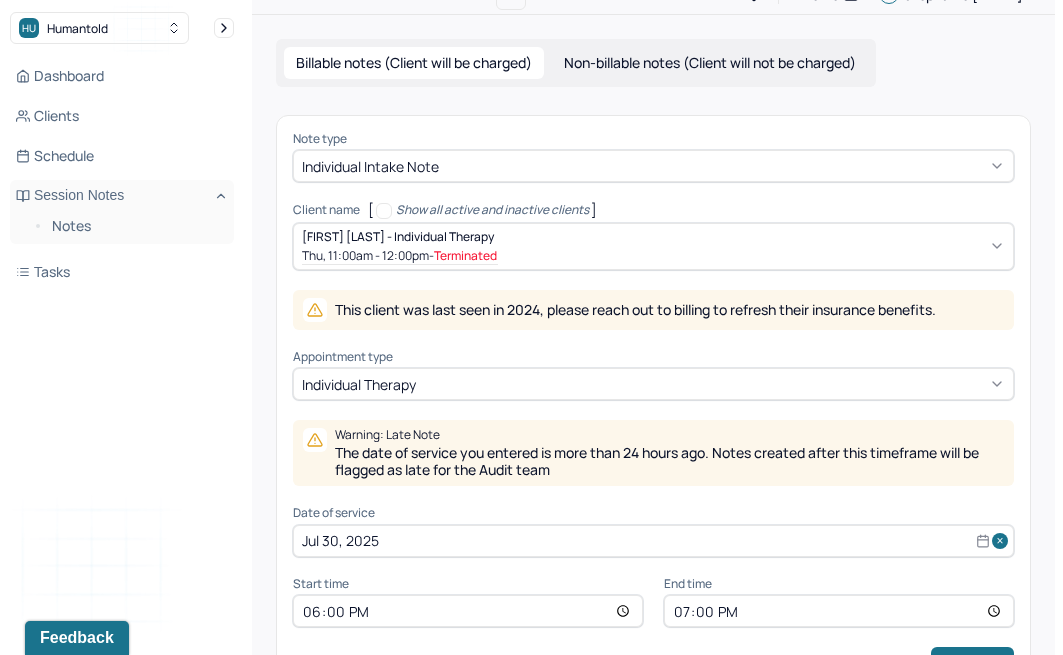 scroll, scrollTop: 0, scrollLeft: 0, axis: both 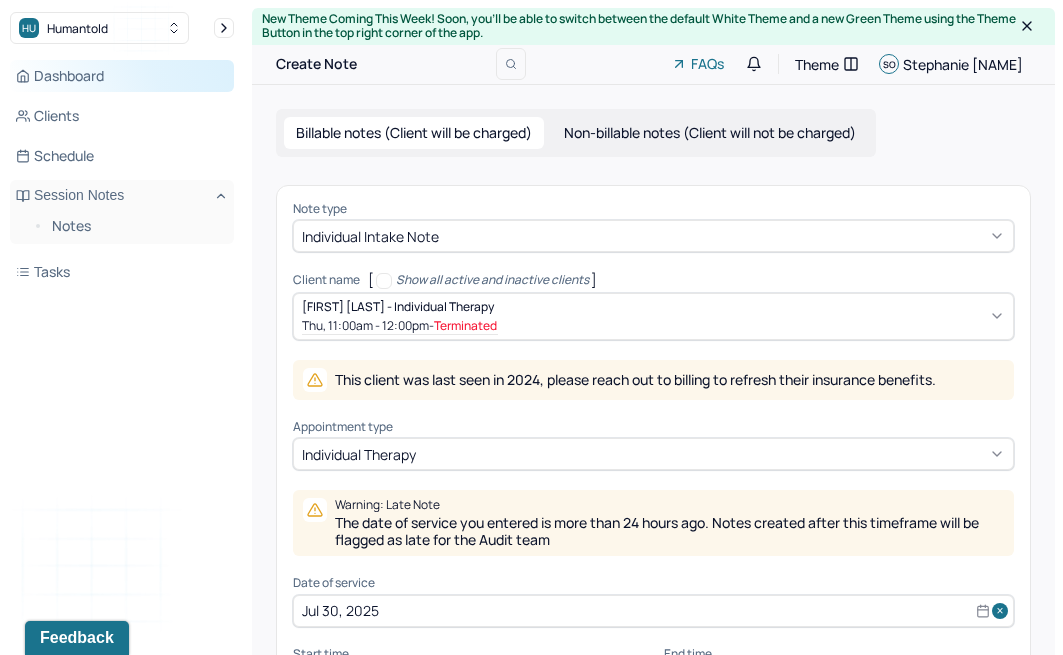 click on "Dashboard" at bounding box center [122, 76] 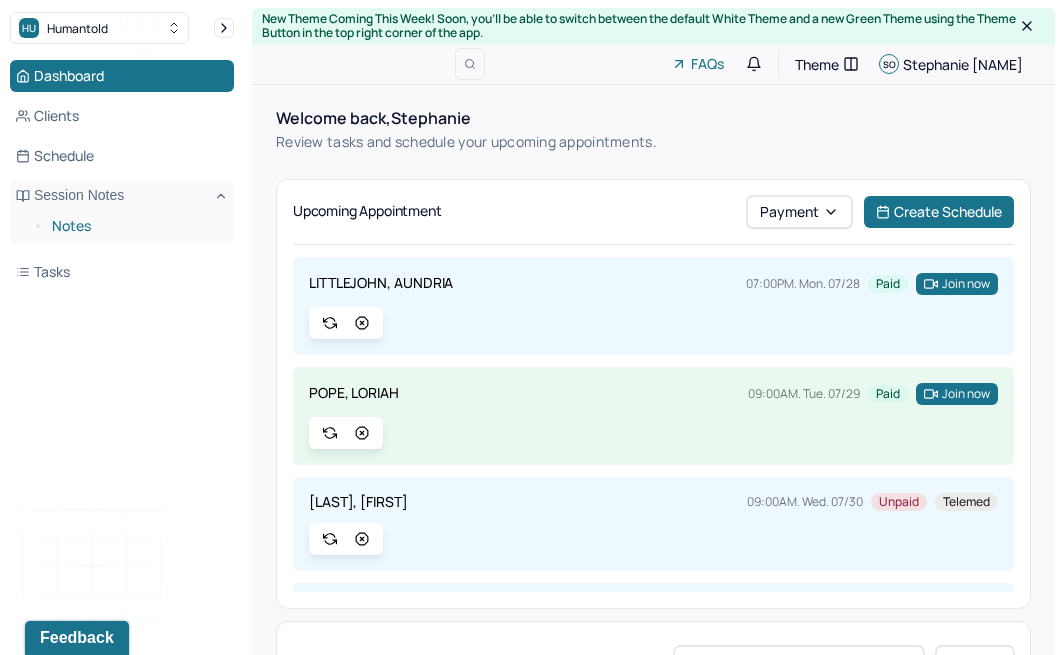 click on "Notes" at bounding box center (135, 226) 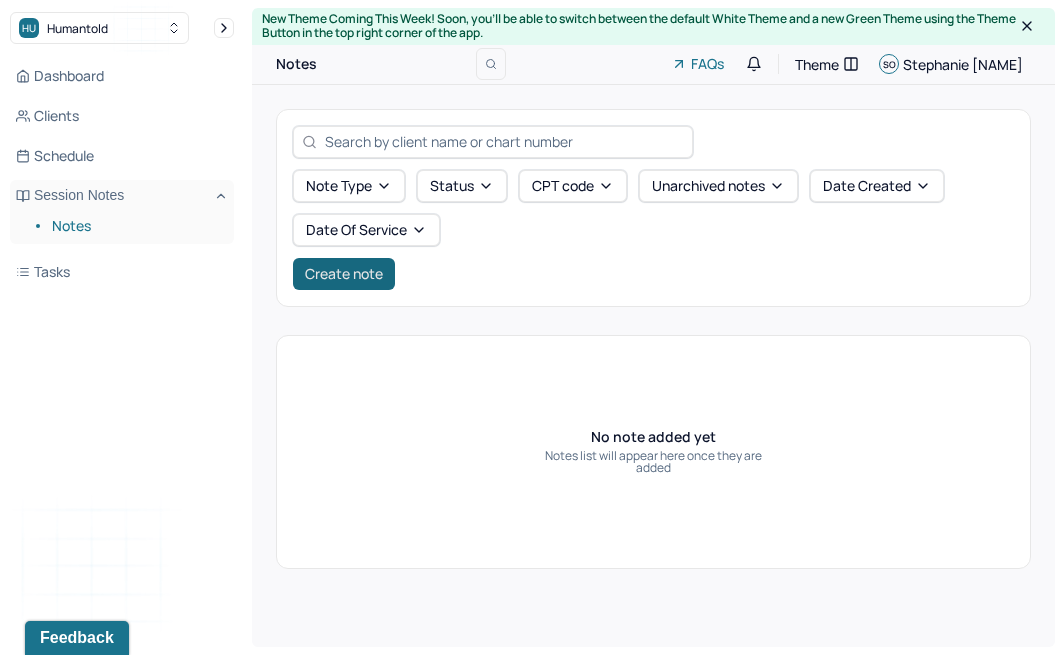 click on "Create note" at bounding box center [344, 274] 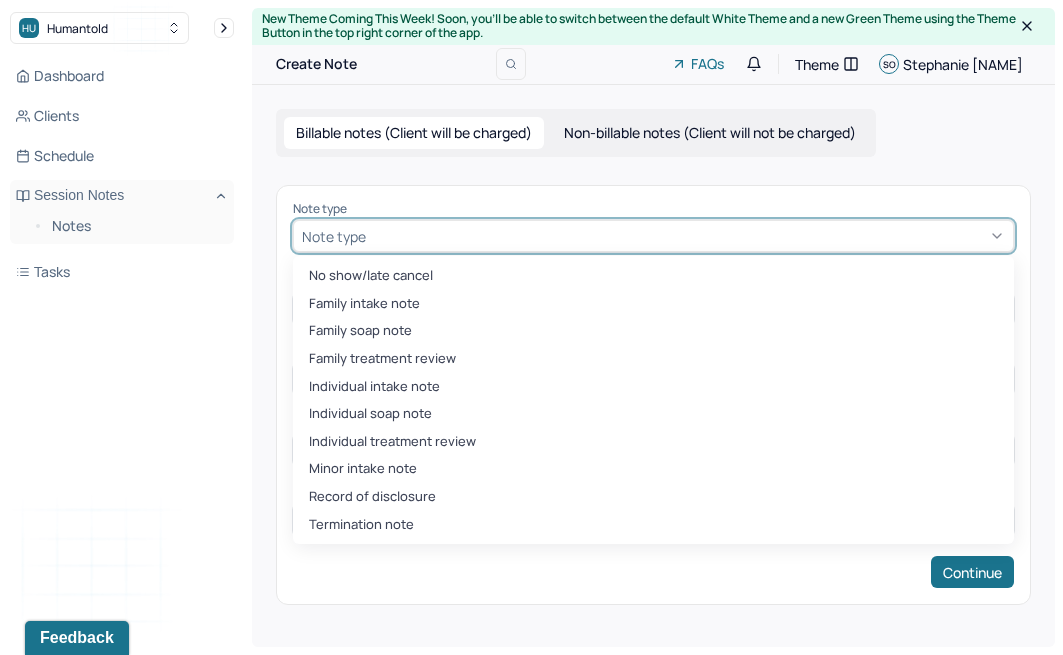 click at bounding box center (687, 236) 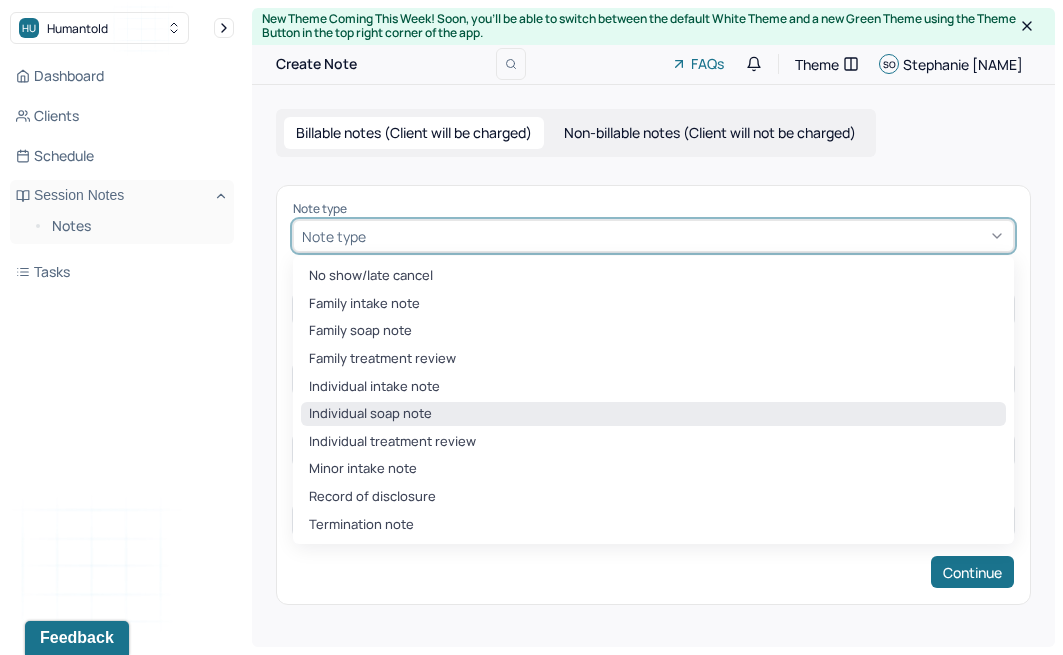 click on "Individual soap note" at bounding box center [653, 414] 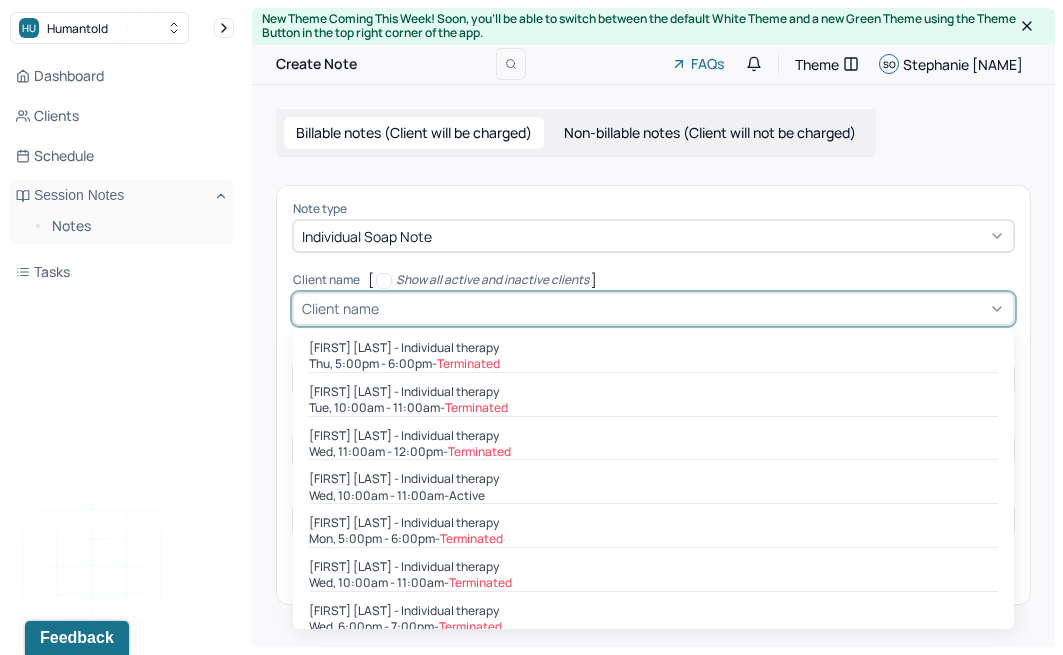 click on "Client name" at bounding box center (653, 309) 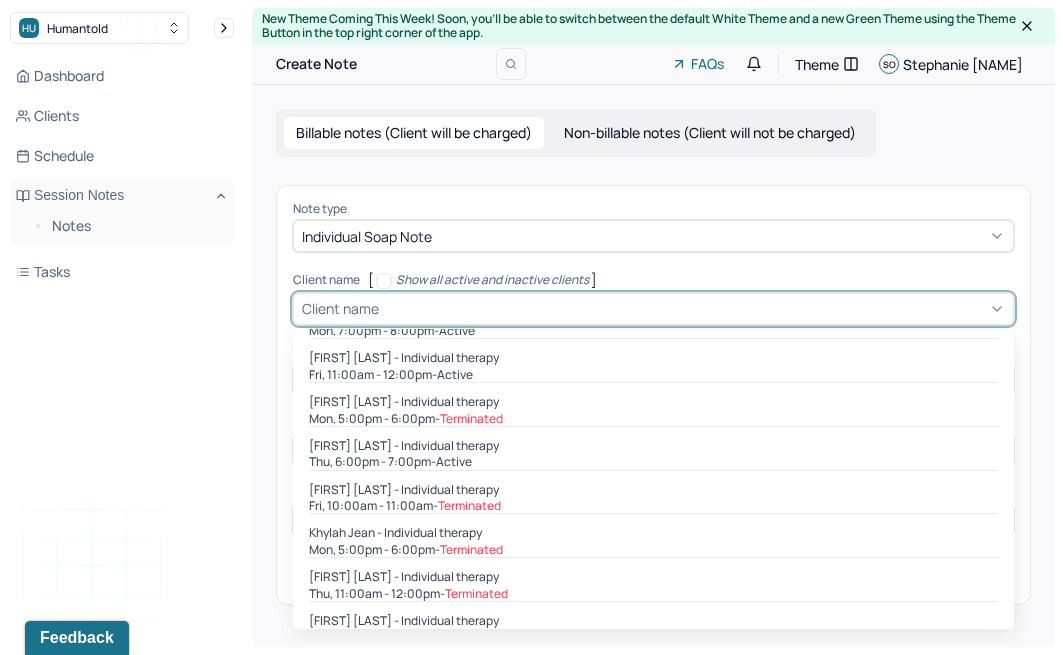 scroll, scrollTop: 524, scrollLeft: 0, axis: vertical 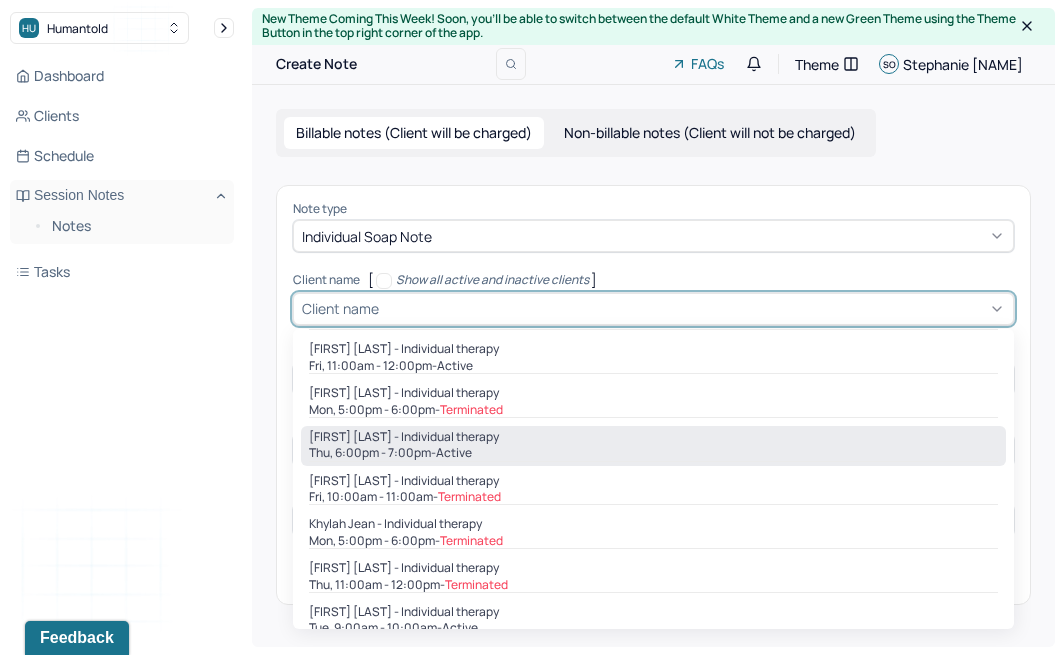 click on "Thu, 6:00pm - 7:00pm  -  active" at bounding box center (653, 453) 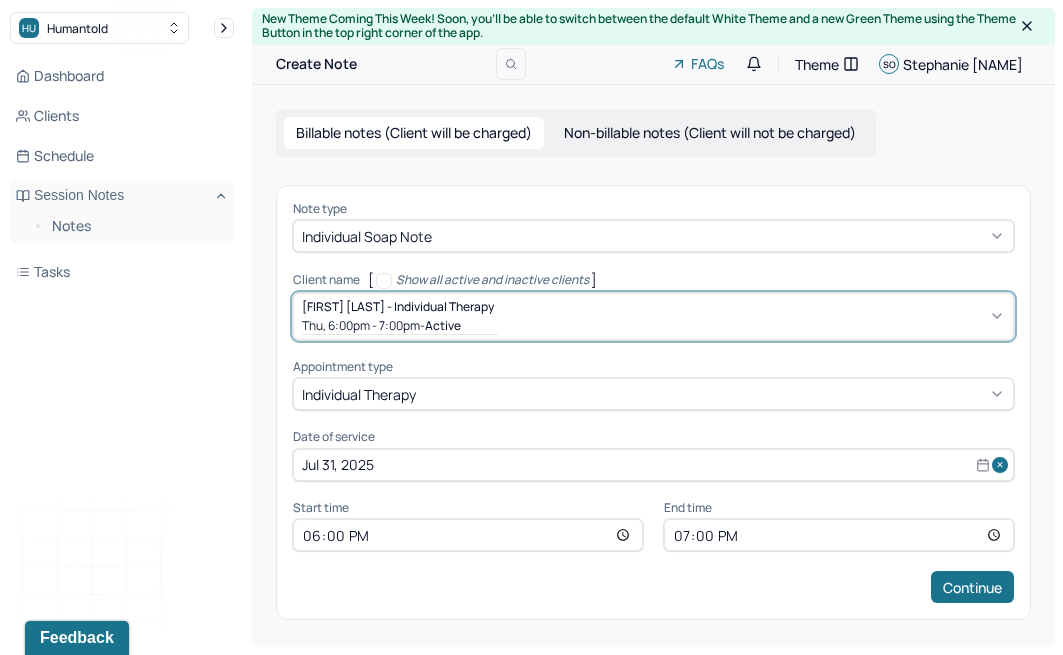 select on "6" 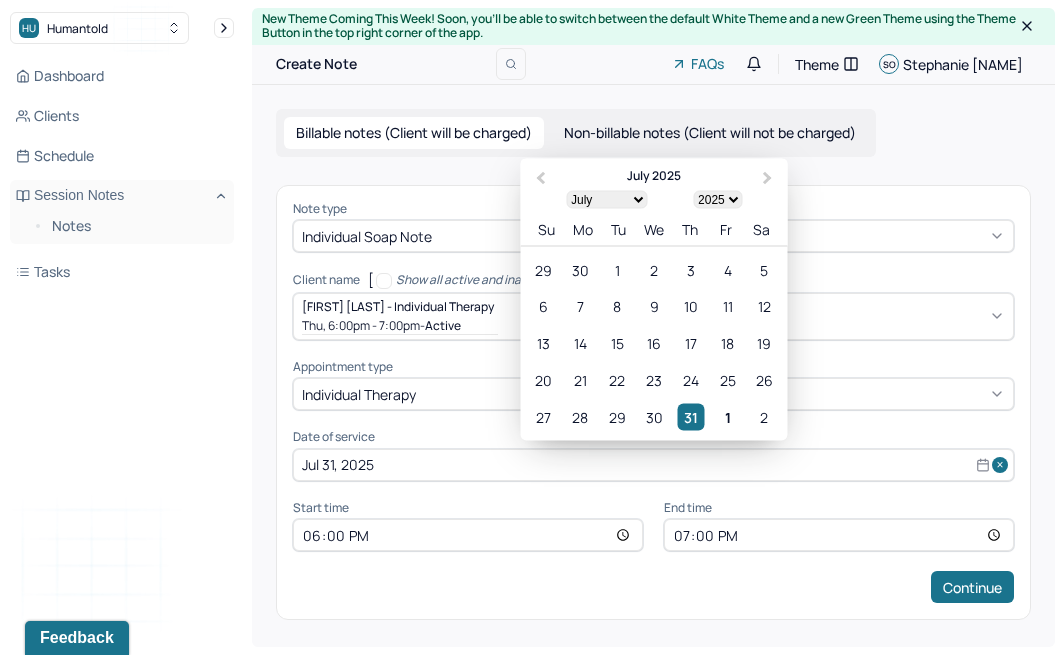 click on "Jul 31, 2025" at bounding box center (653, 465) 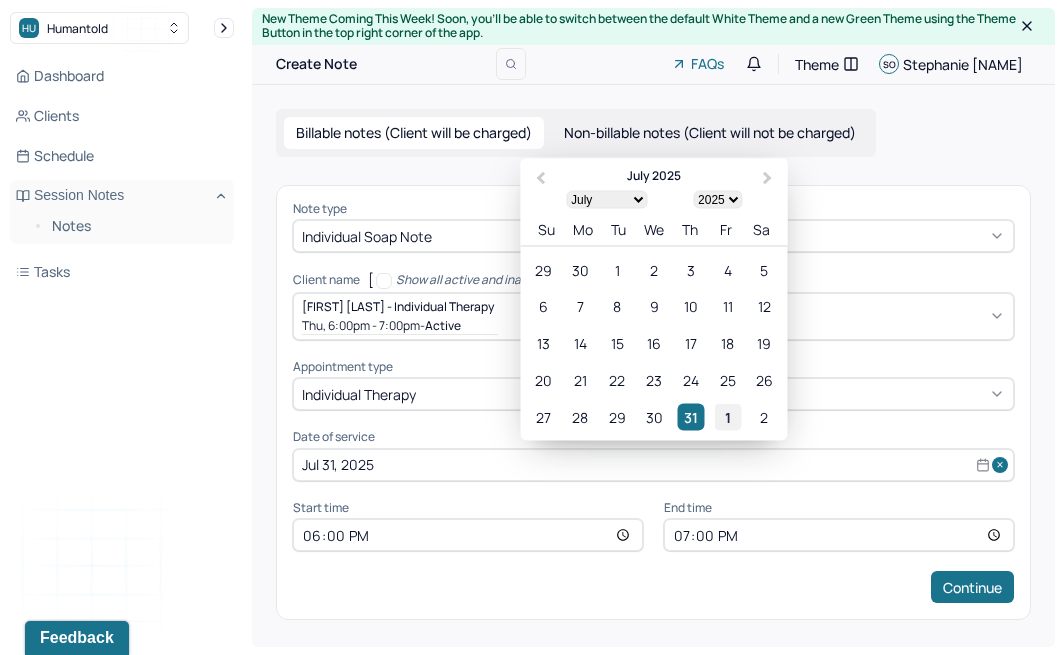 click on "1" at bounding box center (727, 416) 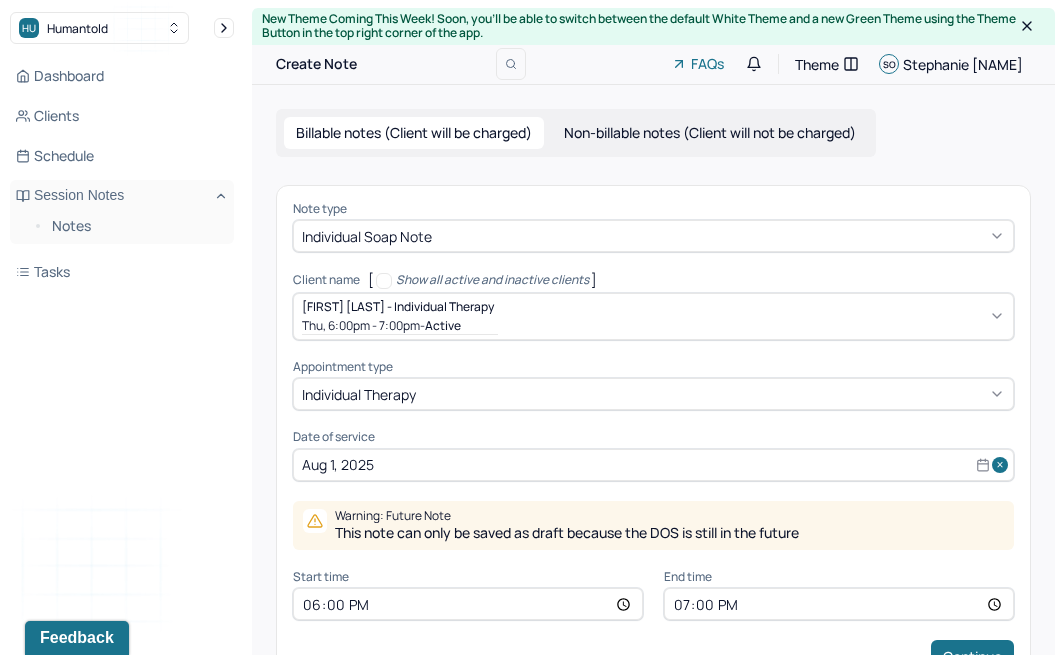 click on "18:00" at bounding box center [468, 604] 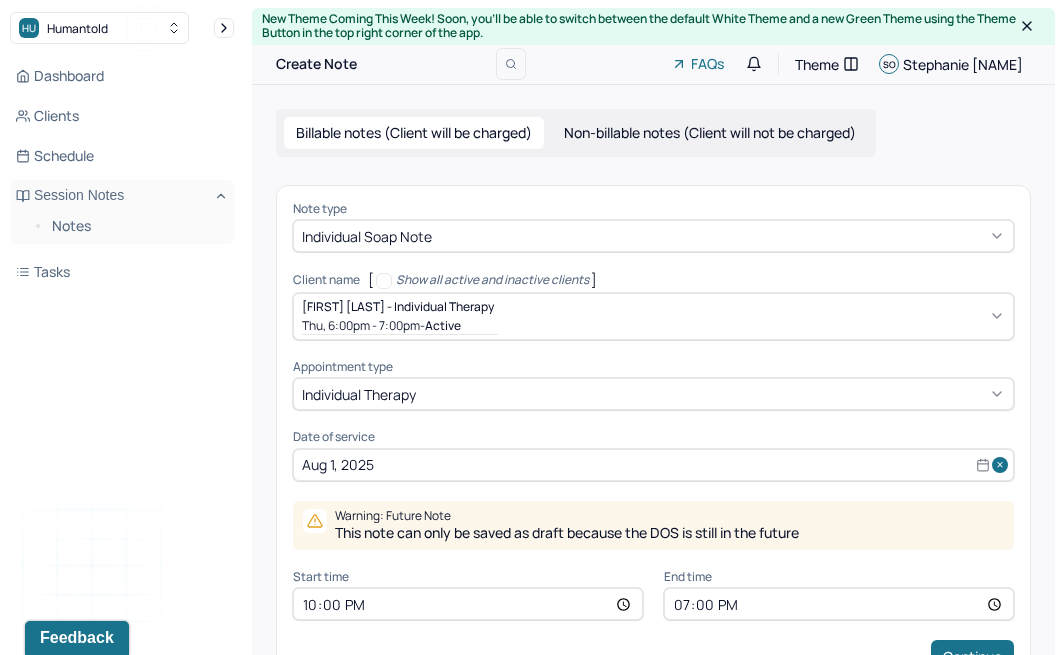 type on "10:00" 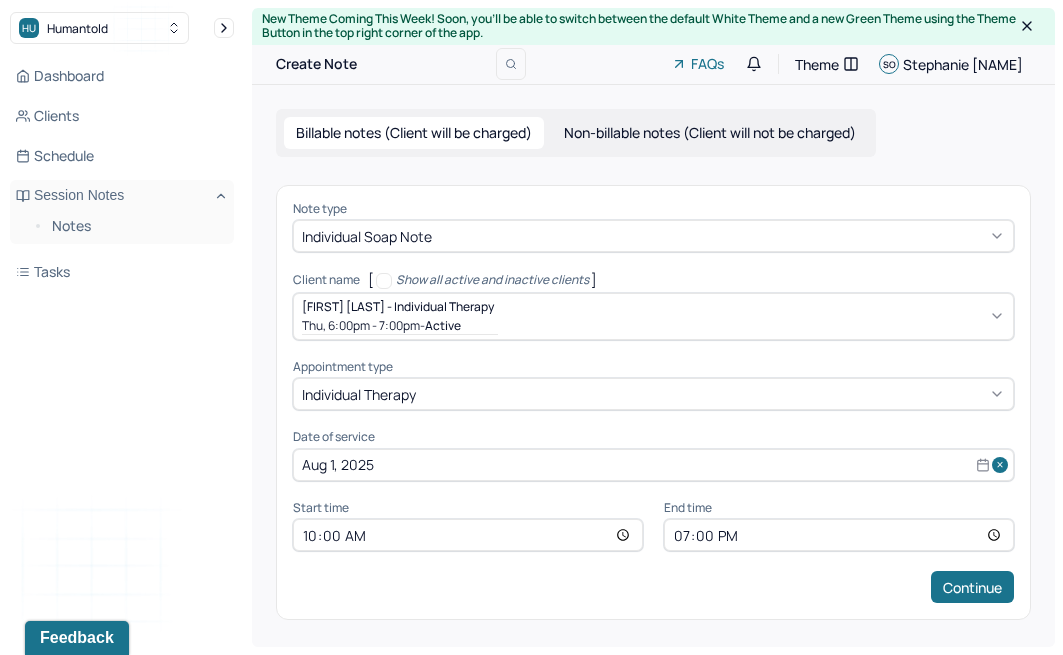 drag, startPoint x: 970, startPoint y: 580, endPoint x: 672, endPoint y: 605, distance: 299.0468 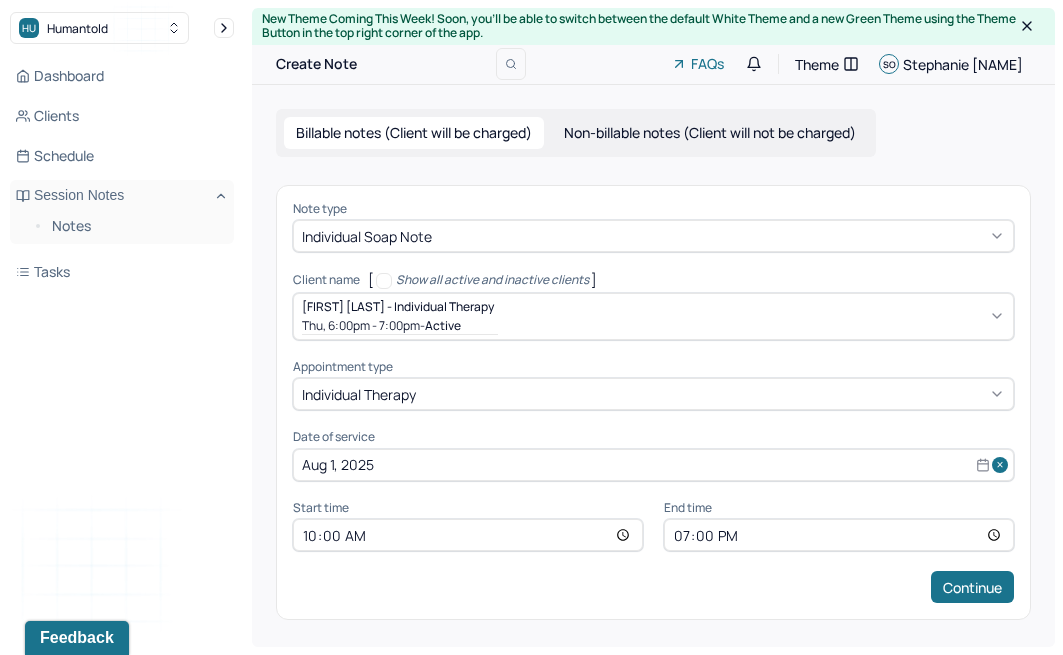 click on "Note type Individual soap note Client name [ Show all active and inactive clients ] [FIRST] [LAST] - Individual therapy Thu, 6:00pm - 7:00pm - active Supervisee name [NAME] Appointment type individual therapy Date of service Aug 1, 2025 Start time 10:00 End time 19:00 Continue" at bounding box center [653, 402] 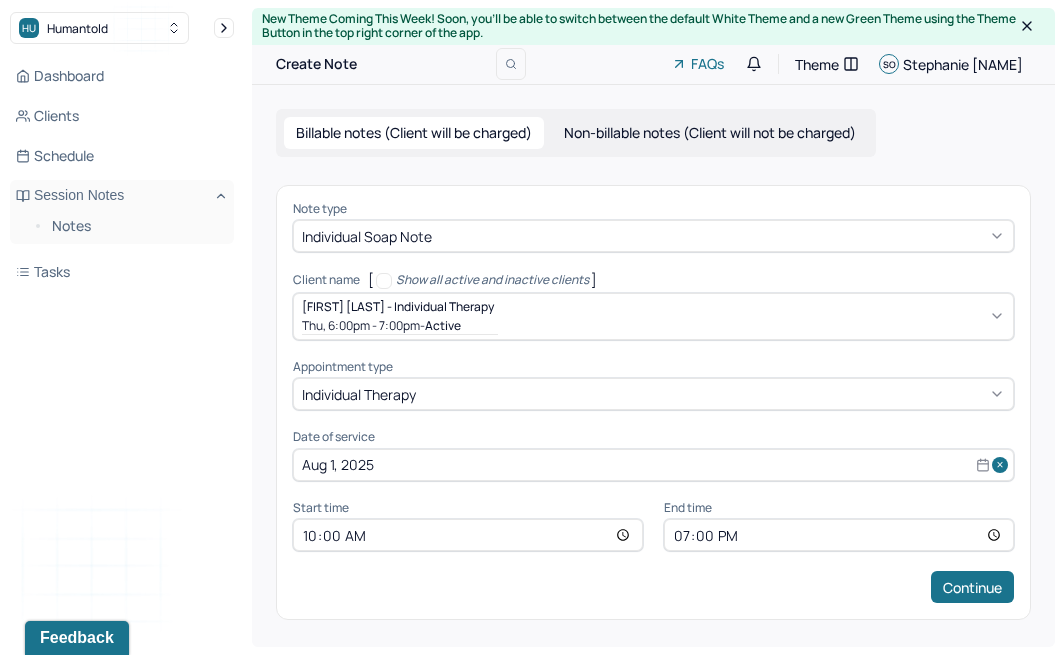 click on "Note type Individual soap note Client name [ Show all active and inactive clients ] [FIRST] [LAST] - Individual therapy Thu, 6:00pm - 7:00pm - active Supervisee name [NAME] Appointment type individual therapy Date of service Aug 1, 2025 Start time 10:00 End time 19:00 Continue" at bounding box center [653, 402] 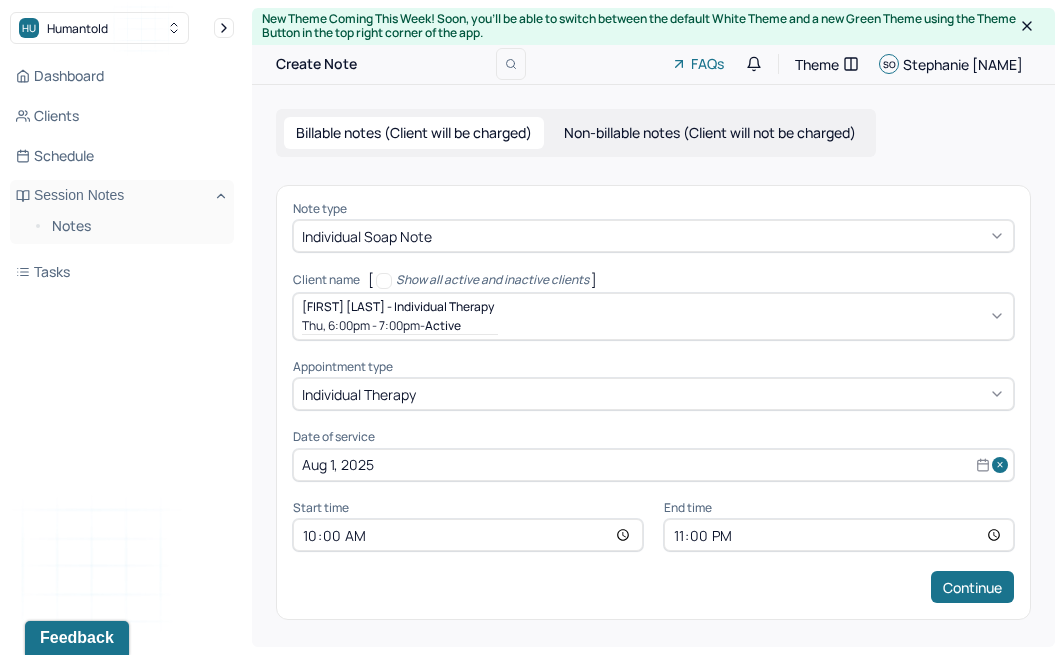 type on "11:00" 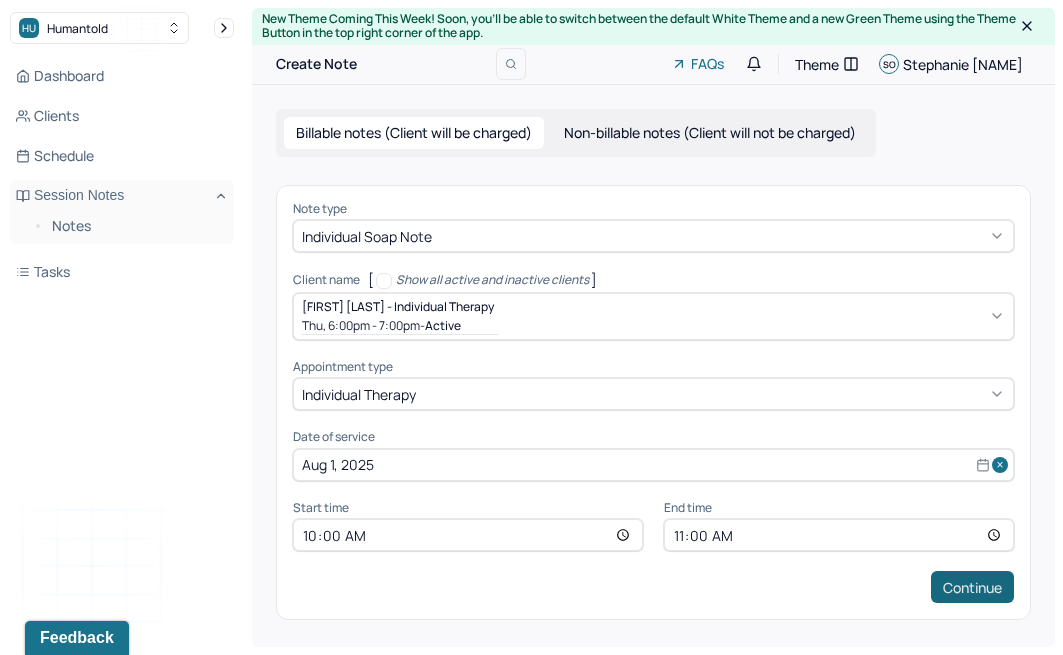 click on "Continue" at bounding box center (972, 587) 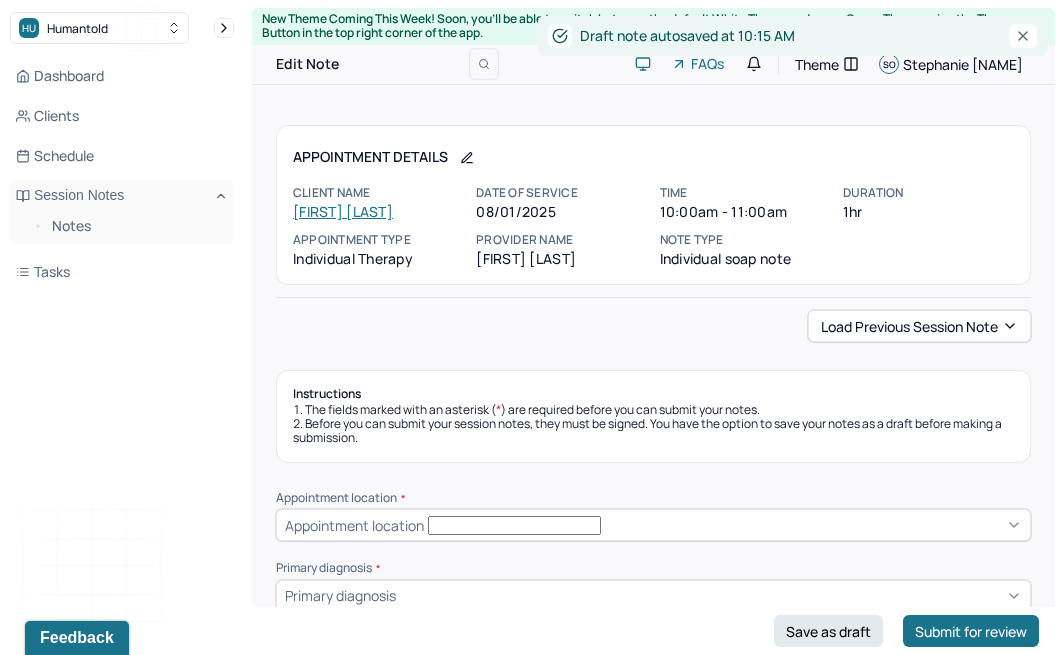 scroll, scrollTop: 22, scrollLeft: 0, axis: vertical 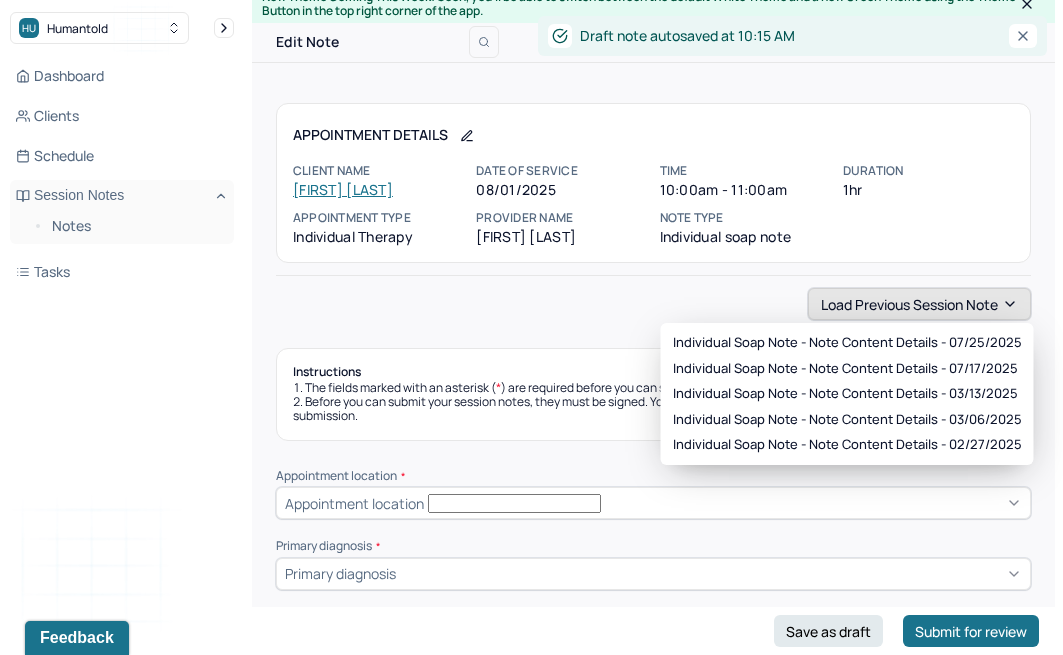 click on "Load previous session note" at bounding box center (919, 304) 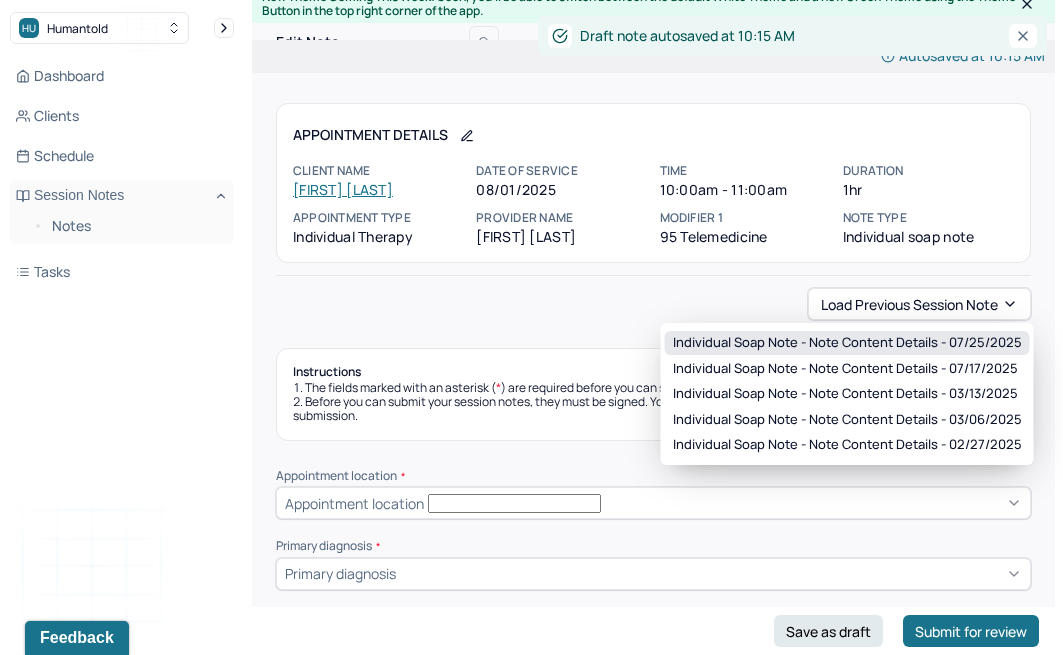 click on "Individual soap note   - Note content Details -   07/25/2025" at bounding box center [847, 343] 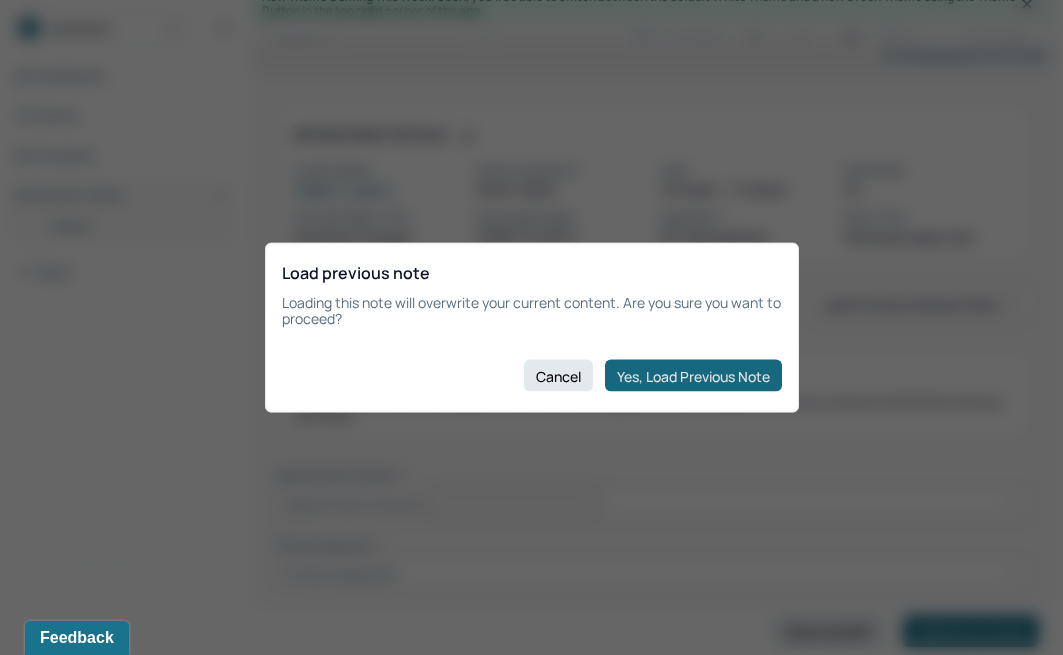 click on "Yes, Load Previous Note" at bounding box center [693, 376] 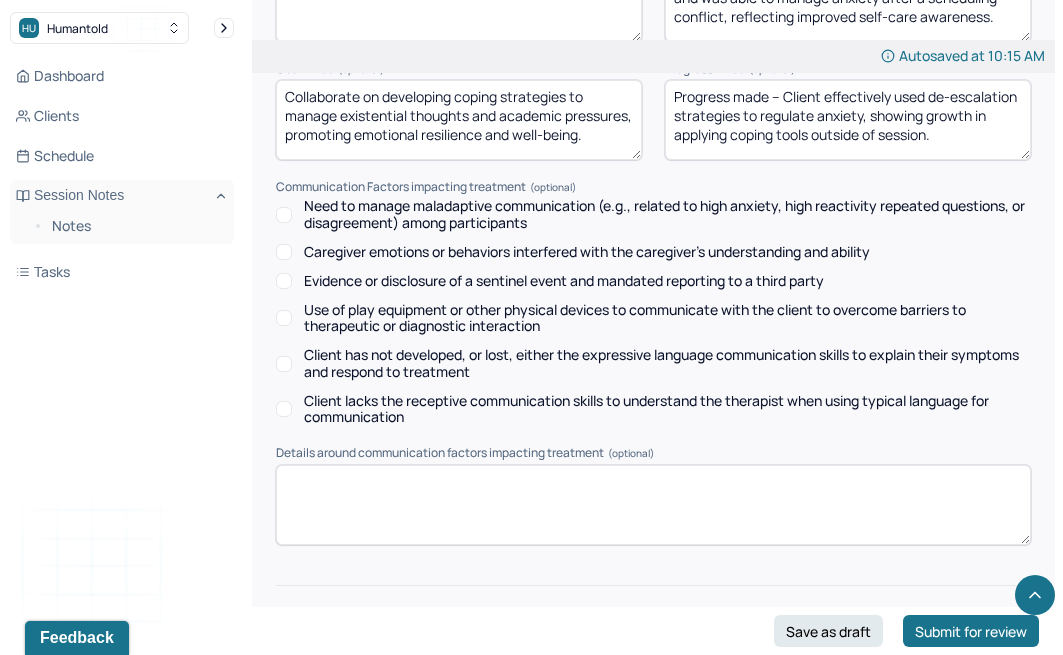 scroll, scrollTop: 3209, scrollLeft: 0, axis: vertical 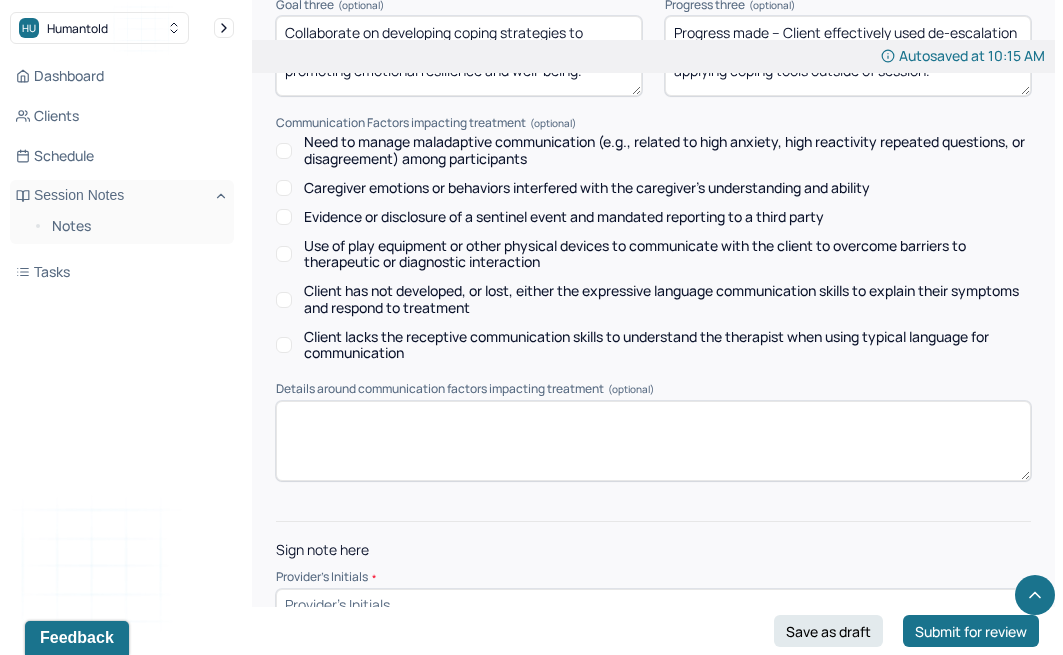 click at bounding box center [653, 605] 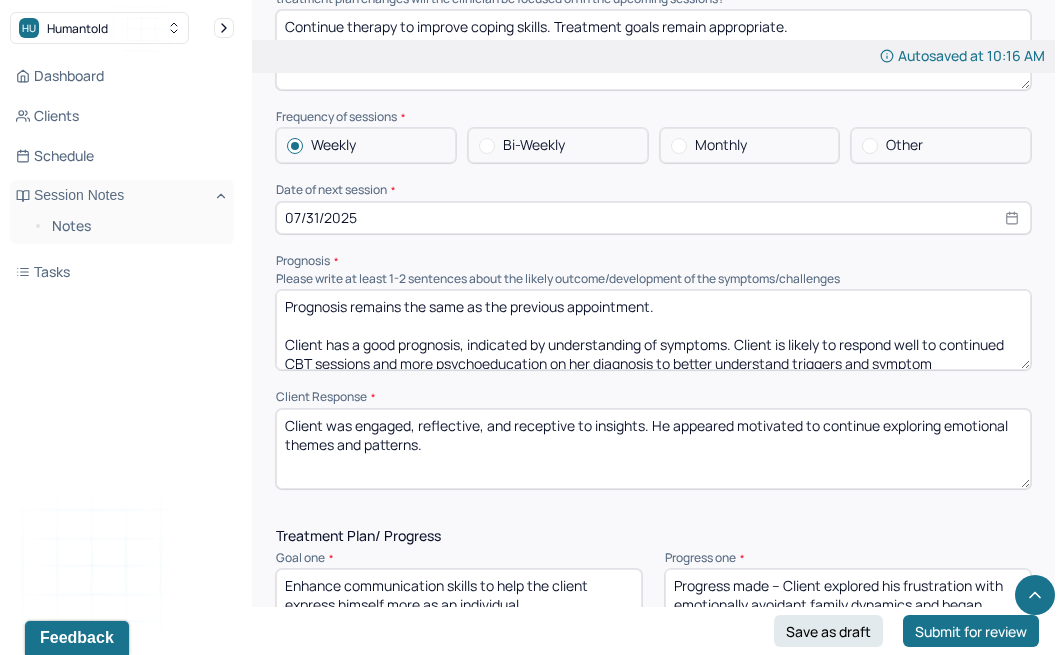 scroll, scrollTop: 2415, scrollLeft: 0, axis: vertical 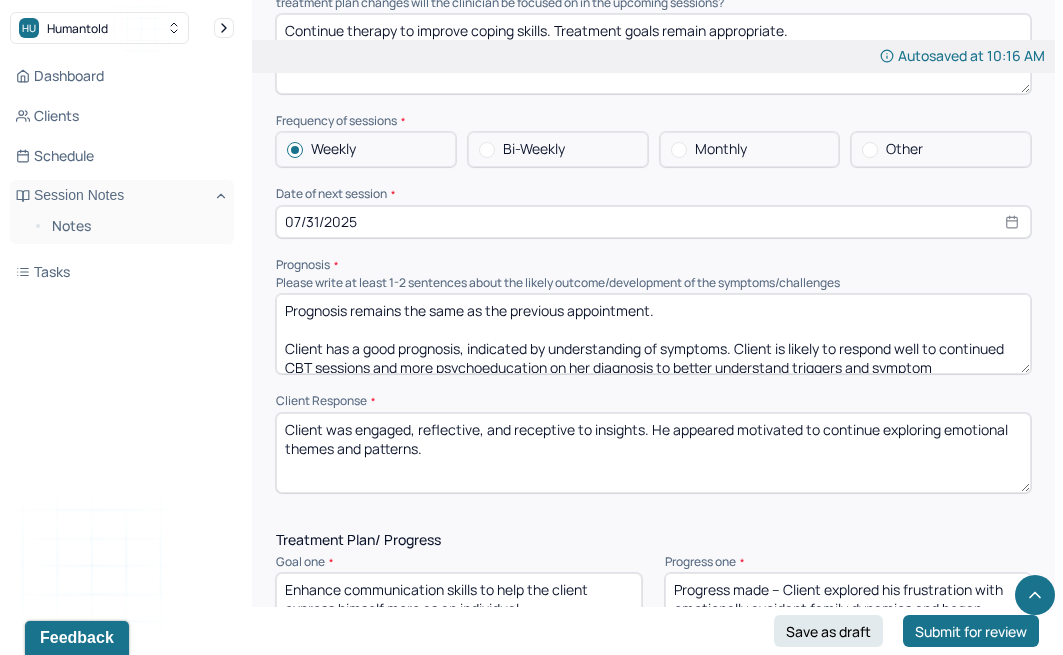 type on "SO" 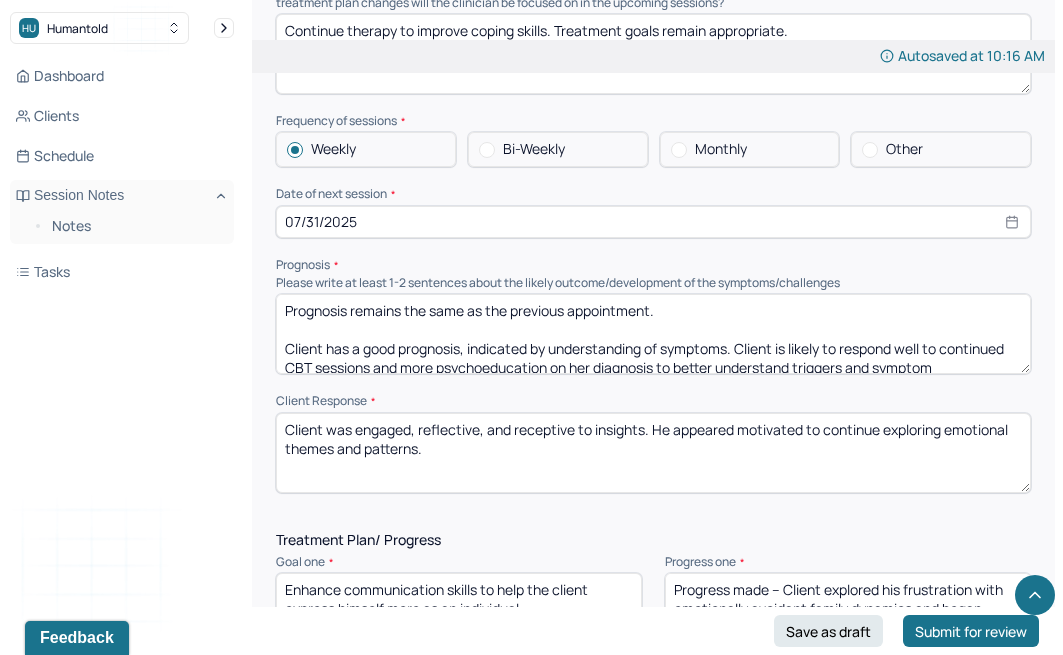 click on "07/31/2025" at bounding box center [653, 222] 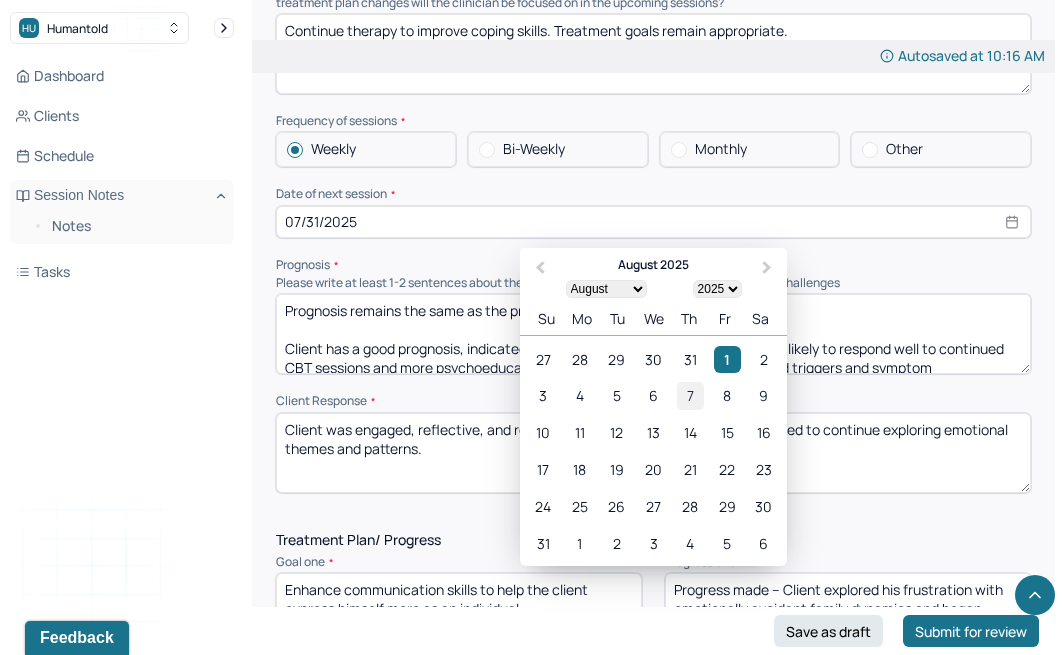 click on "7" at bounding box center (690, 395) 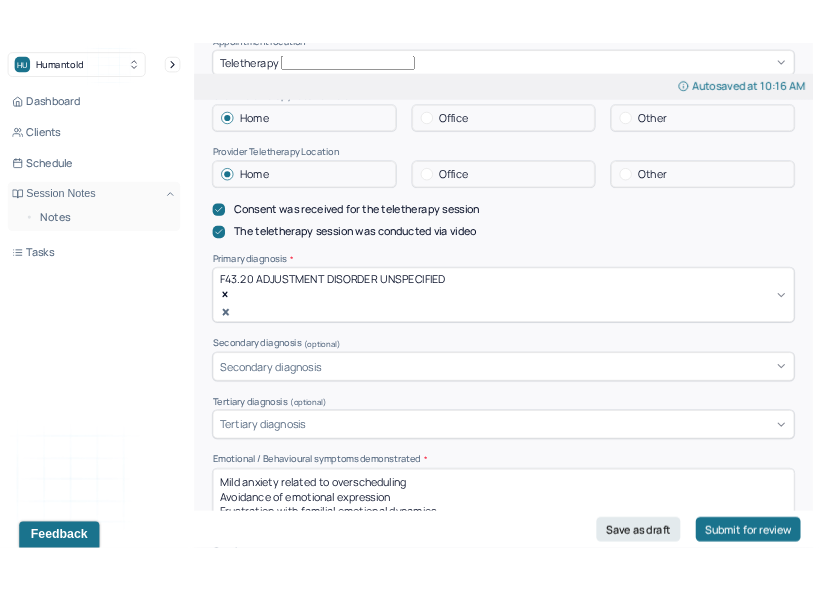 scroll, scrollTop: 209, scrollLeft: 0, axis: vertical 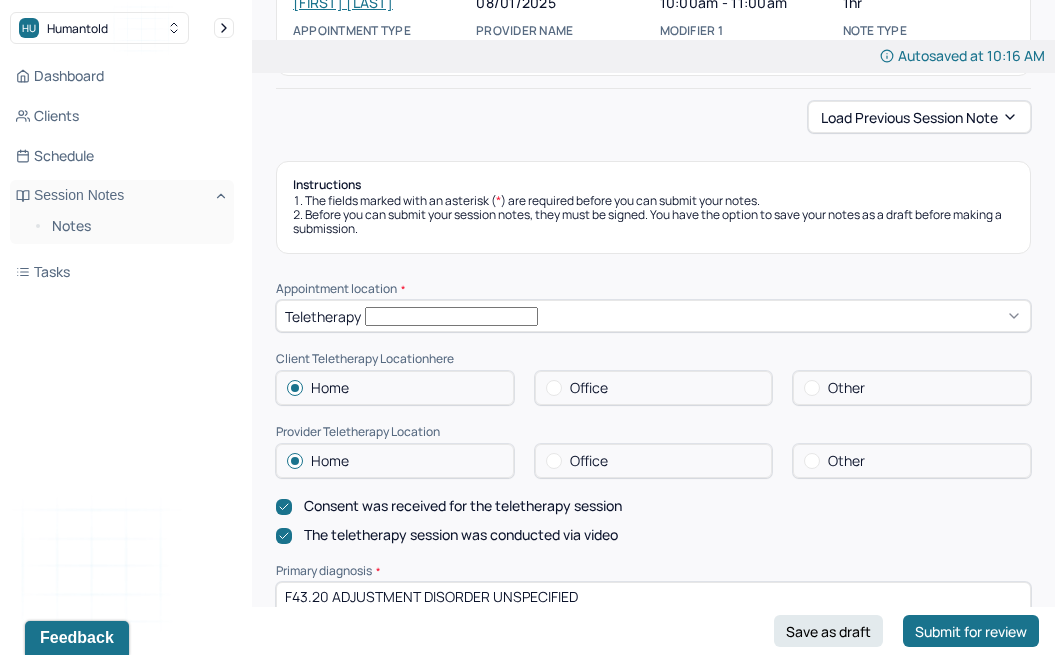 select on "7" 